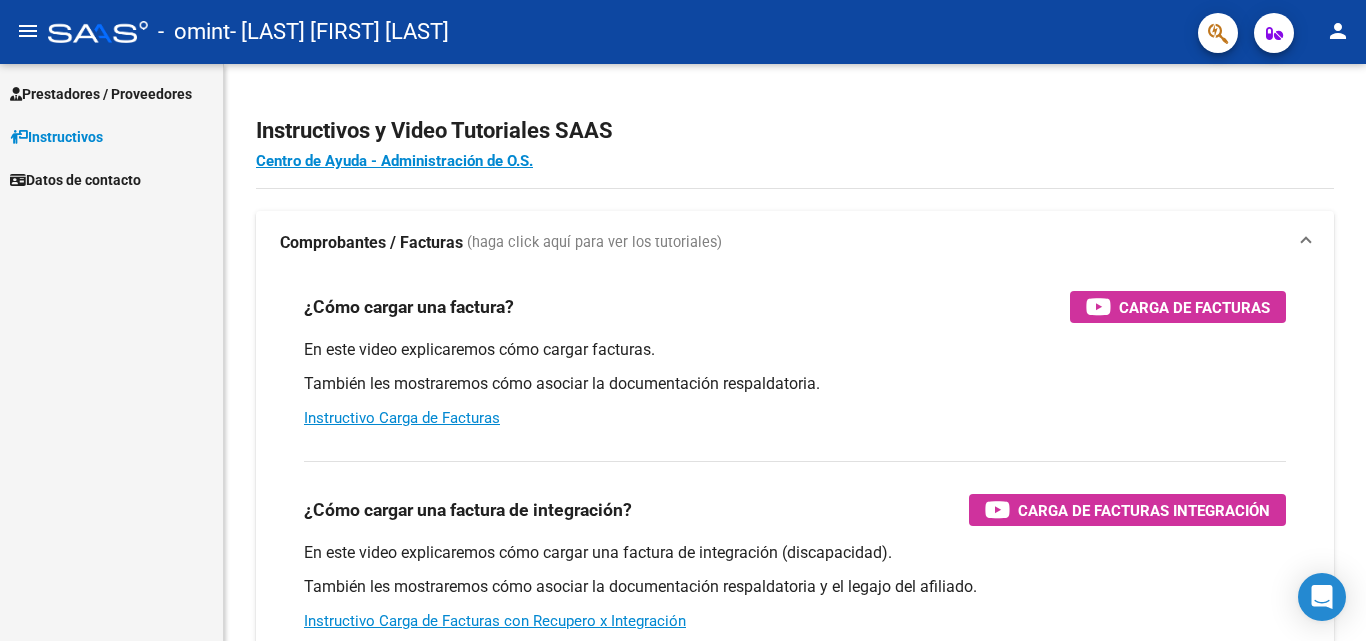 scroll, scrollTop: 0, scrollLeft: 0, axis: both 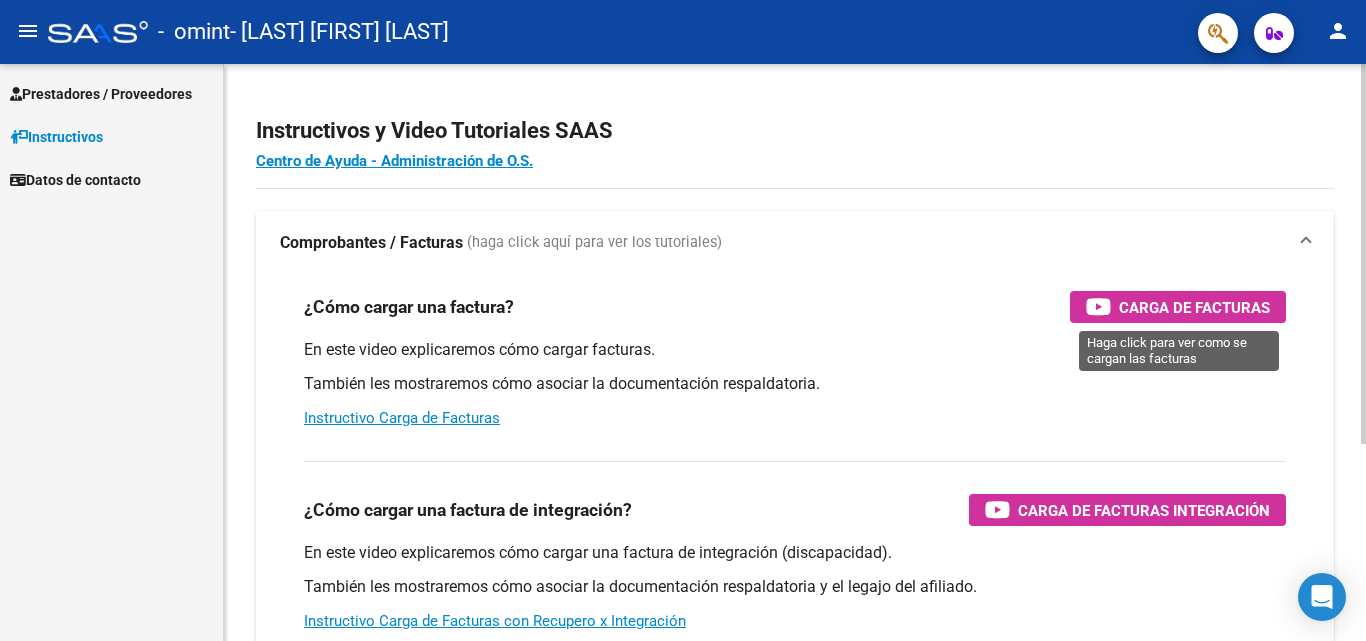 click on "Carga de Facturas" at bounding box center [1194, 307] 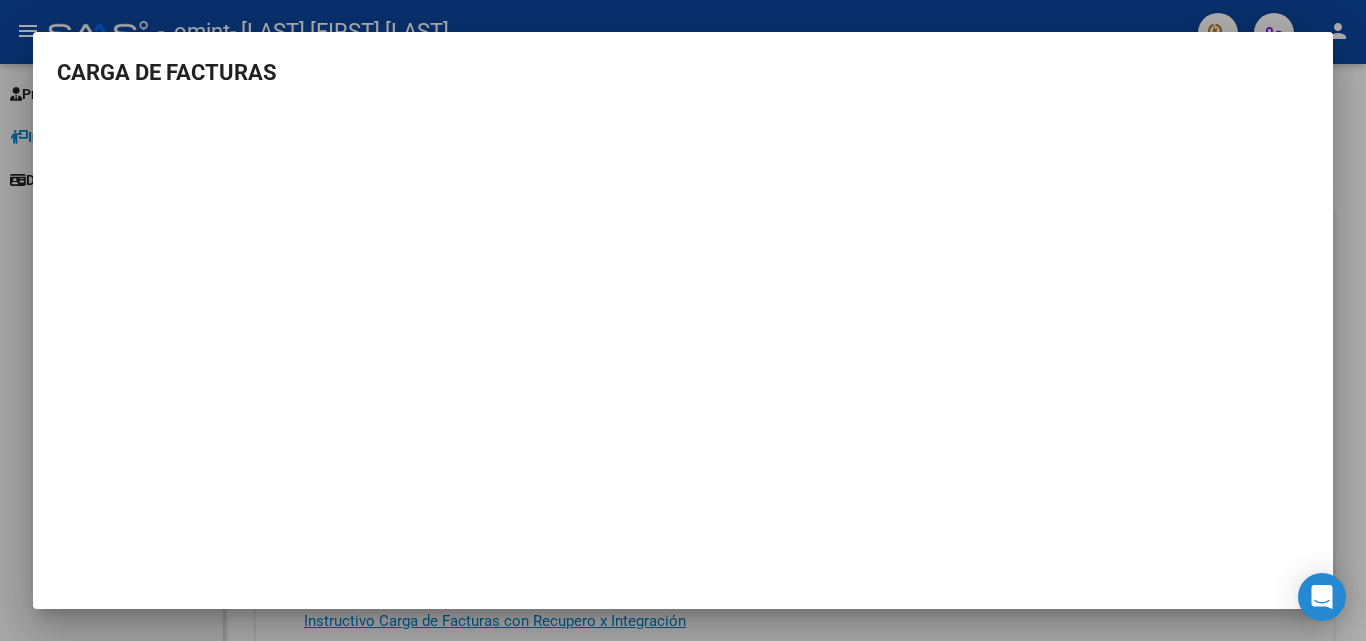 click at bounding box center [683, 320] 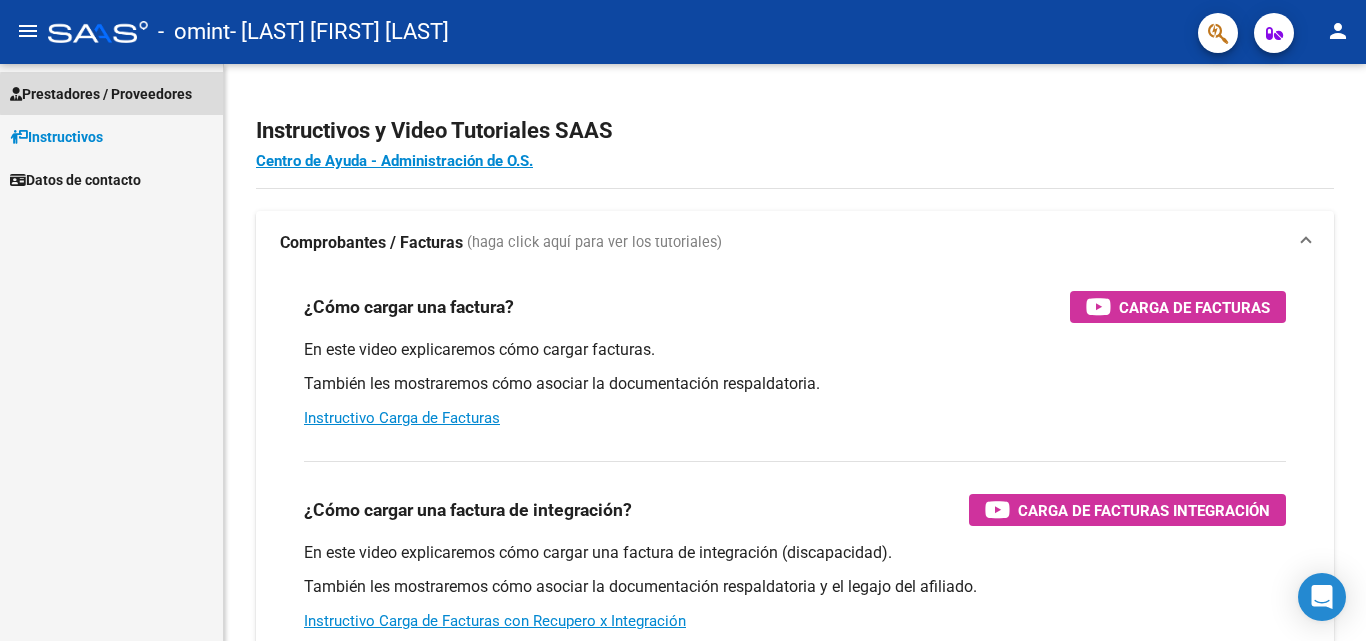 click on "Prestadores / Proveedores" at bounding box center (101, 94) 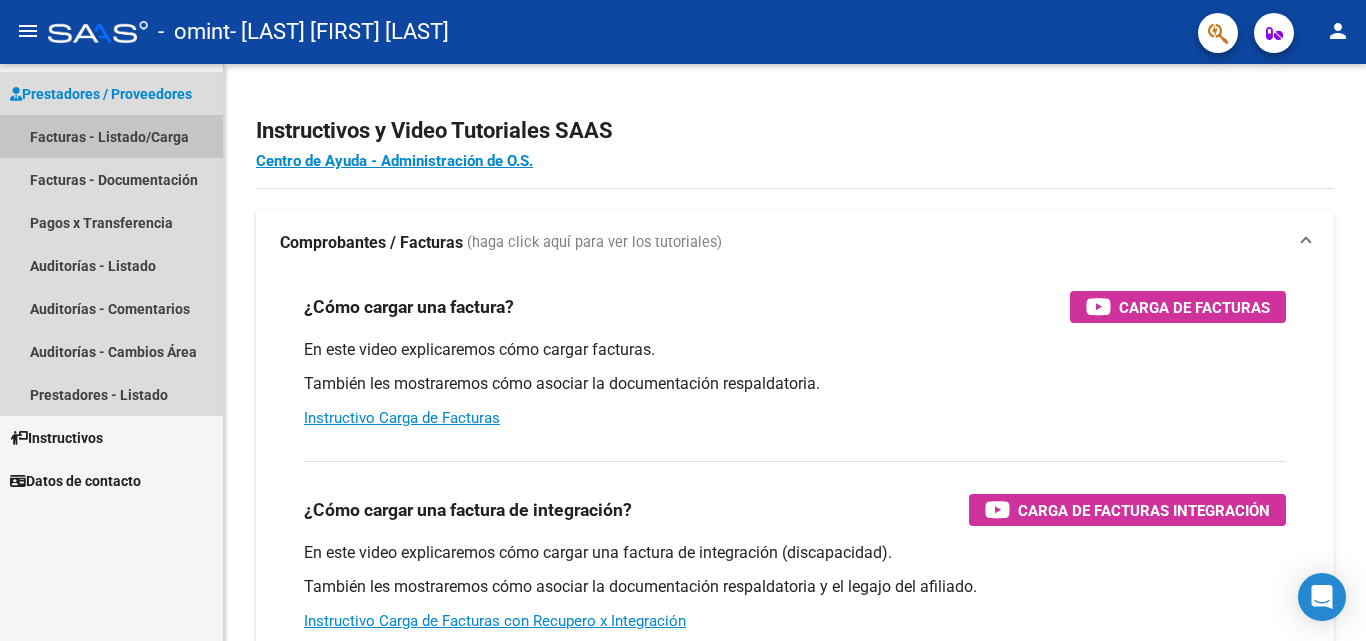 click on "Facturas - Listado/Carga" at bounding box center [111, 136] 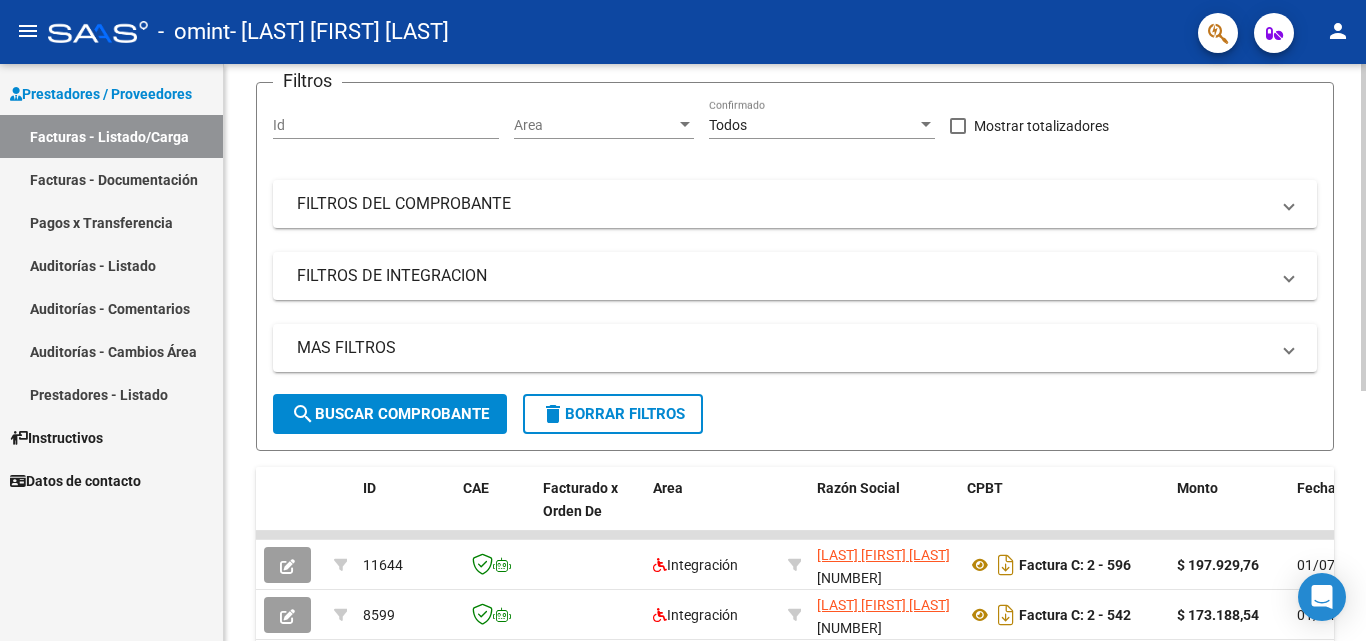 scroll, scrollTop: 191, scrollLeft: 0, axis: vertical 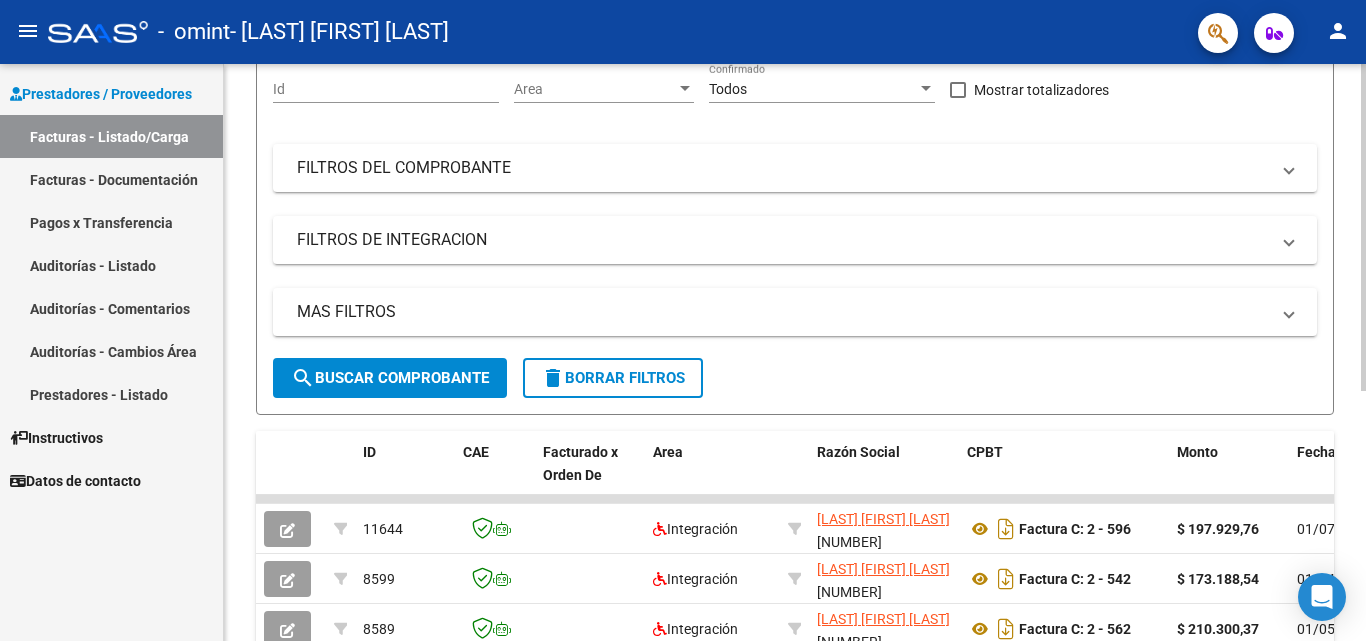 click 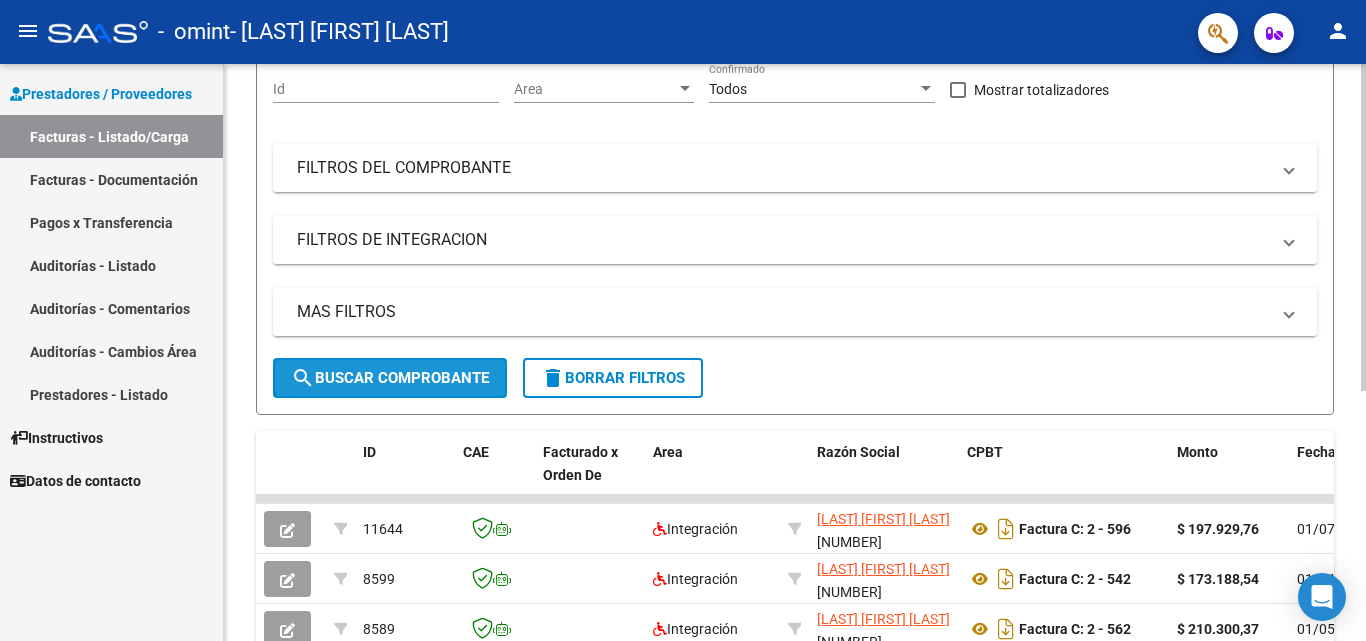 click on "search  Buscar Comprobante" 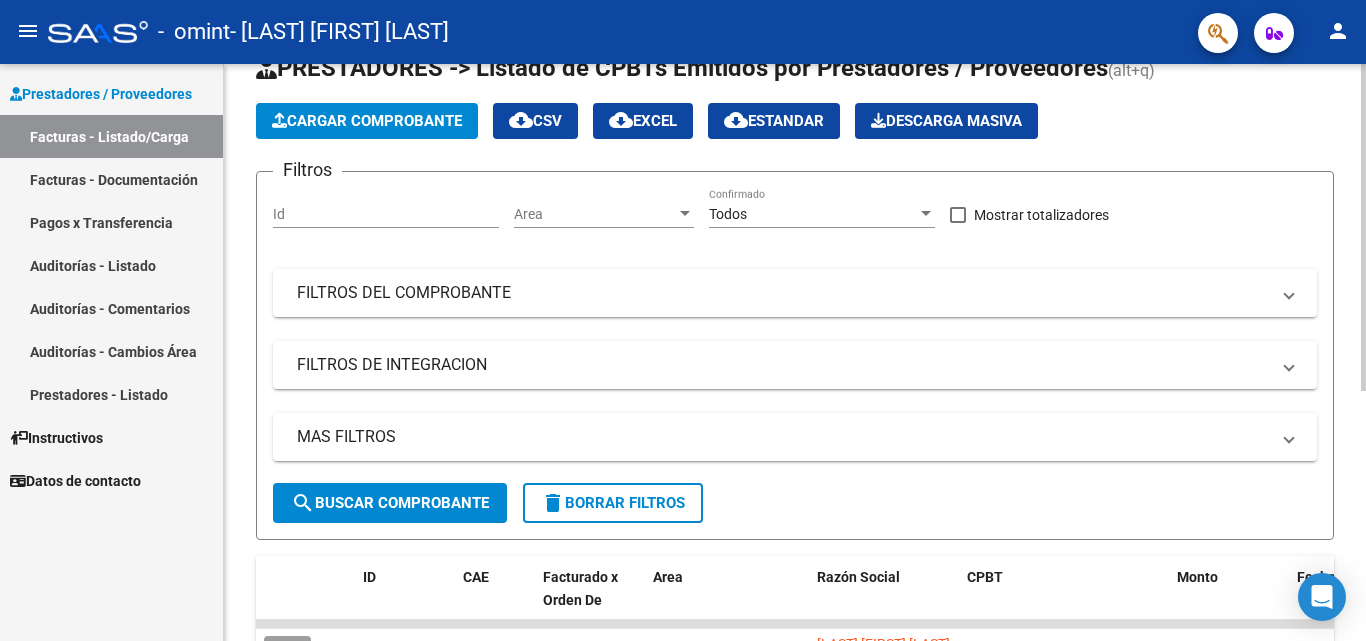 scroll, scrollTop: 53, scrollLeft: 0, axis: vertical 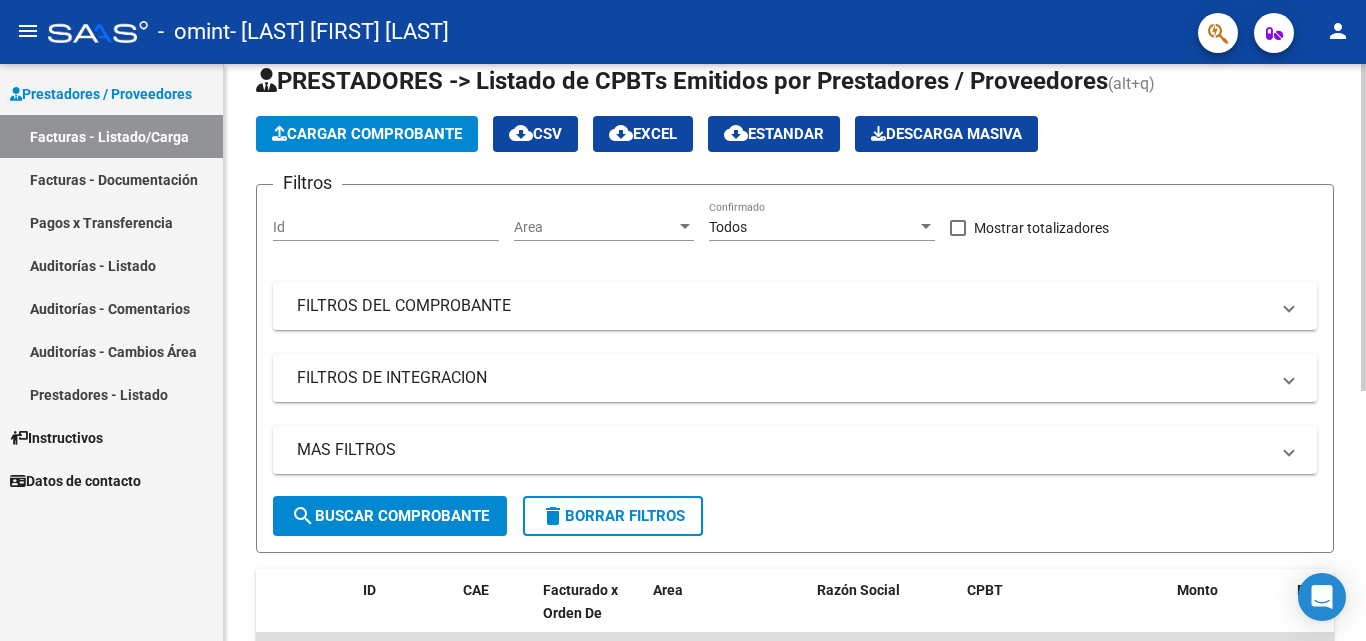 click on "Video tutorial   PRESTADORES -> Listado de CPBTs Emitidos por Prestadores / Proveedores (alt+q)   Cargar Comprobante
cloud_download  CSV  cloud_download  EXCEL  cloud_download  Estandar   Descarga Masiva
Filtros Id Area Area Todos Confirmado   Mostrar totalizadores   FILTROS DEL COMPROBANTE  Comprobante Tipo Comprobante Tipo Start date – End date Fec. Comprobante Desde / Hasta Días Emisión Desde(cant. días) Días Emisión Hasta(cant. días) CUIT / Razón Social Pto. Venta Nro. Comprobante Código SSS CAE Válido CAE Válido Todos Cargado Módulo Hosp. Todos Tiene facturacion Apócrifa Hospital Refes  FILTROS DE INTEGRACION  Período De Prestación Campos del Archivo de Rendición Devuelto x SSS (dr_envio) Todos Rendido x SSS (dr_envio) Tipo de Registro Tipo de Registro Período Presentación Período Presentación Campos del Legajo Asociado (preaprobación) Afiliado Legajo (cuil/nombre) Todos Solo facturas preaprobadas  MAS FILTROS  Todos Con Doc. Respaldatoria Todos Con Trazabilidad Todos – –" 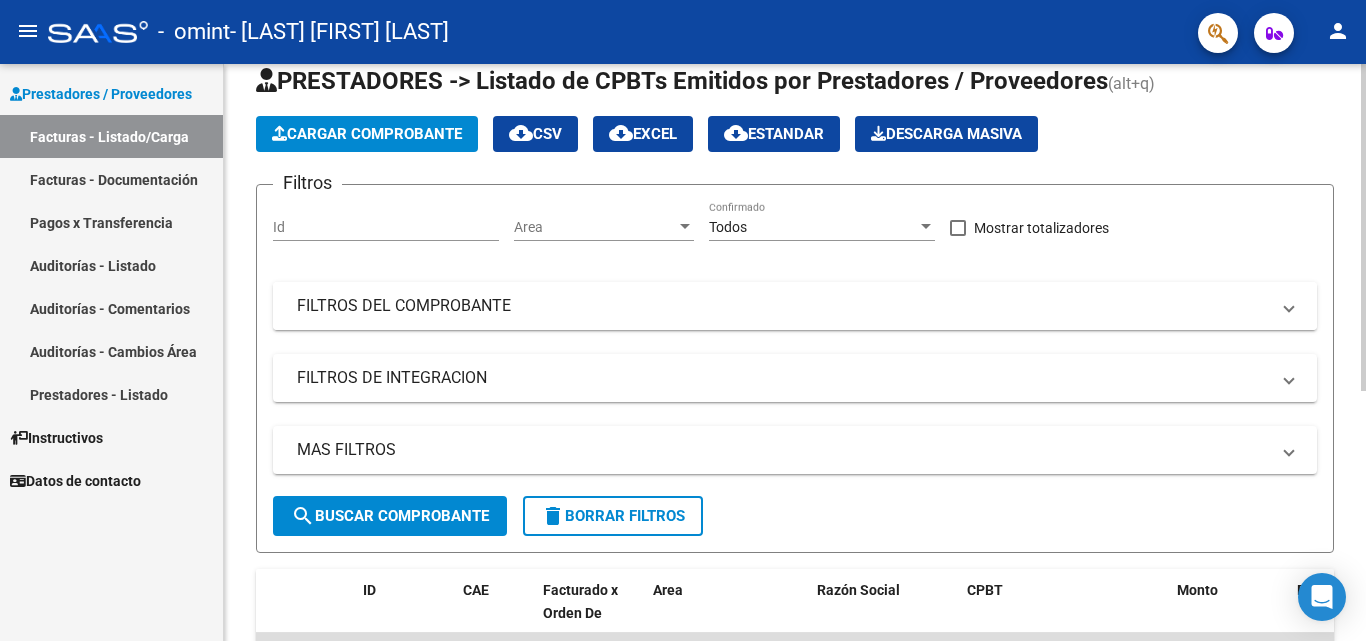 click at bounding box center [1289, 306] 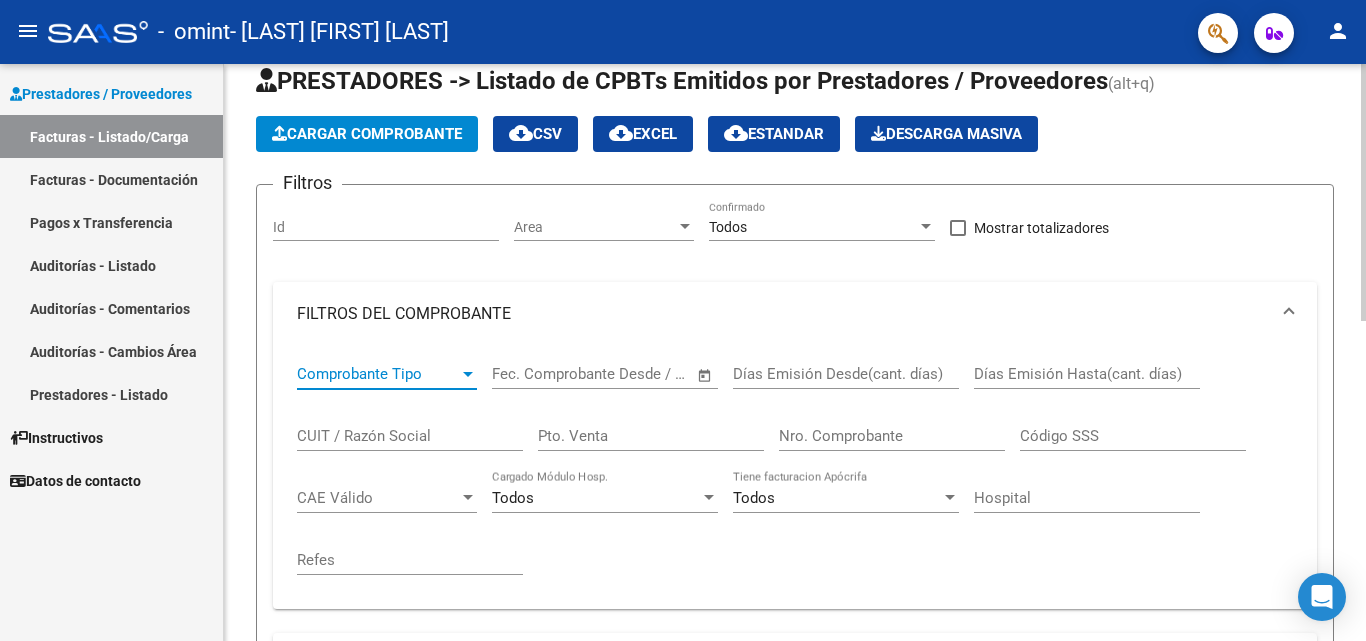 click at bounding box center [468, 374] 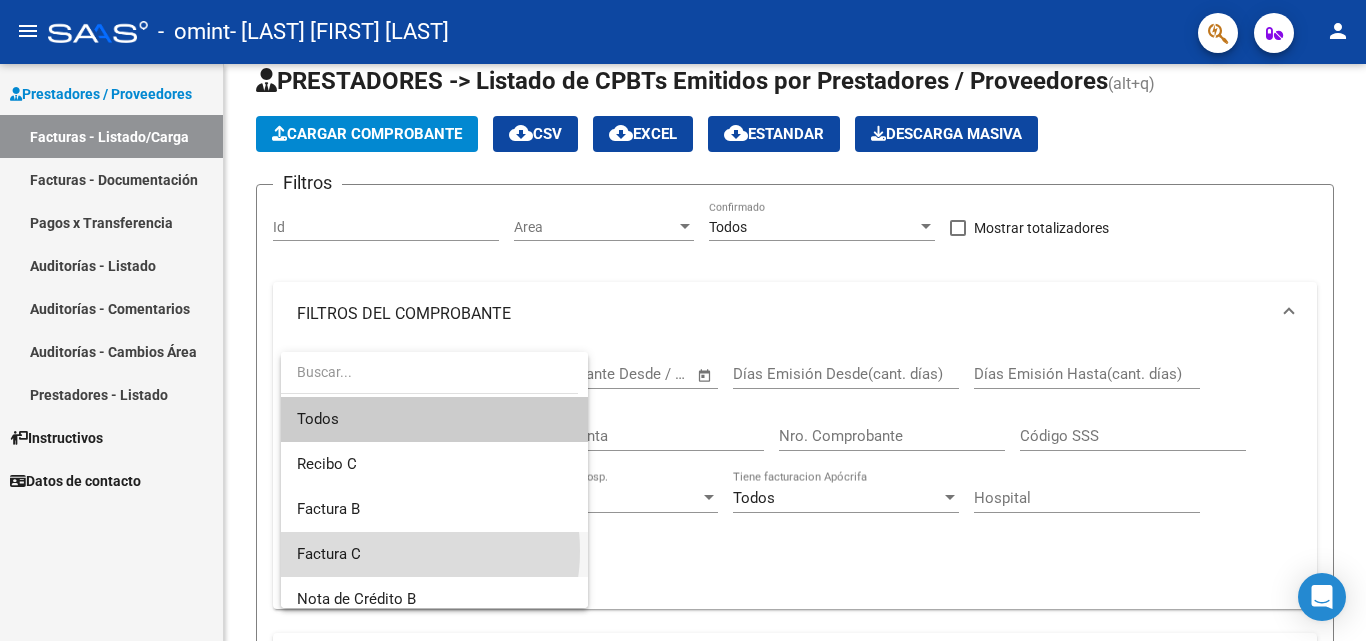 click on "Factura C" at bounding box center [434, 554] 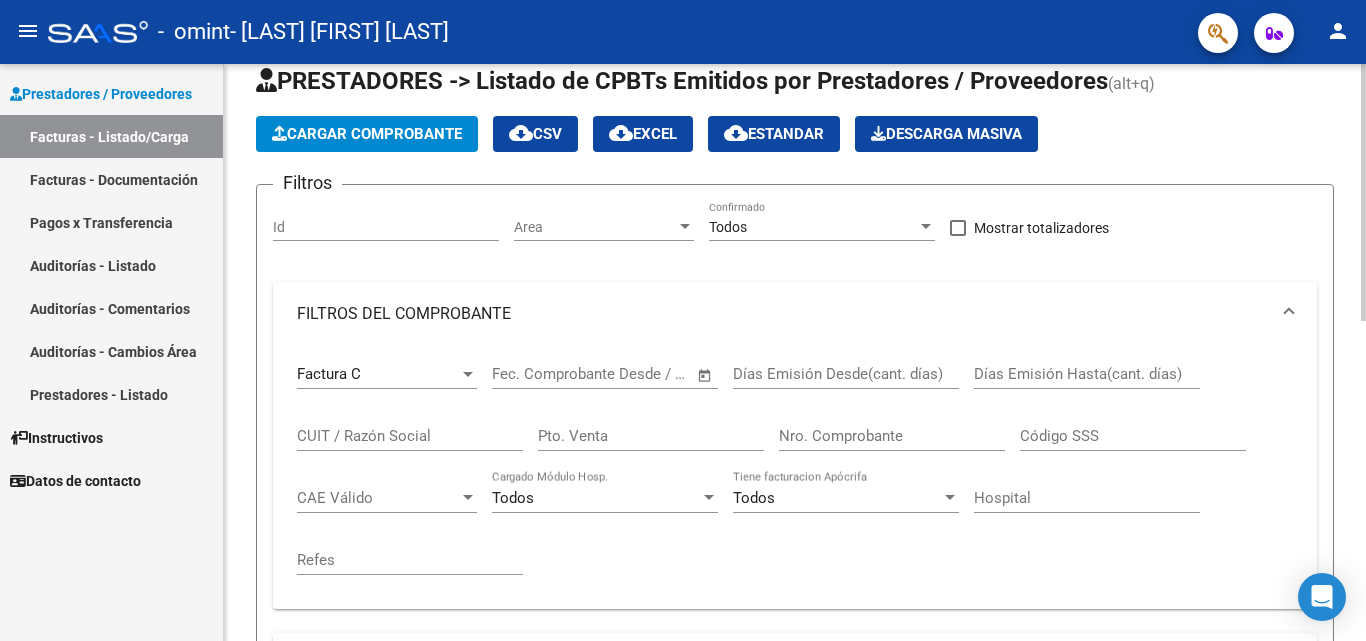 click 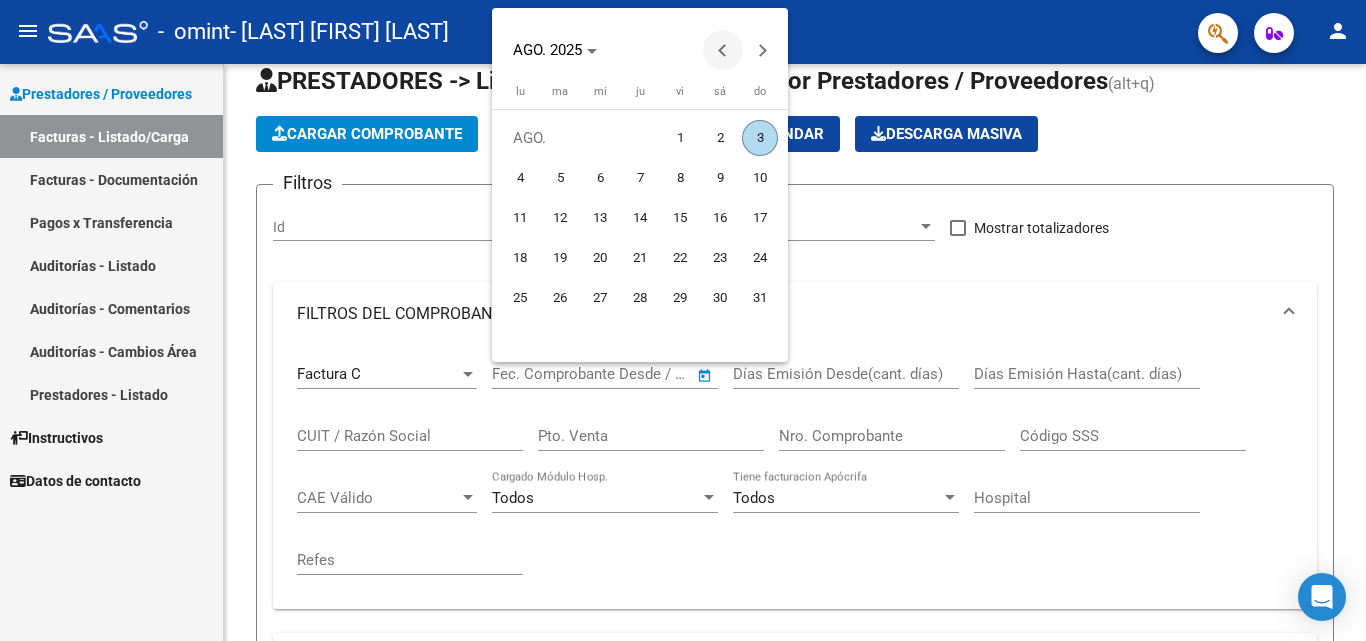 click at bounding box center (723, 50) 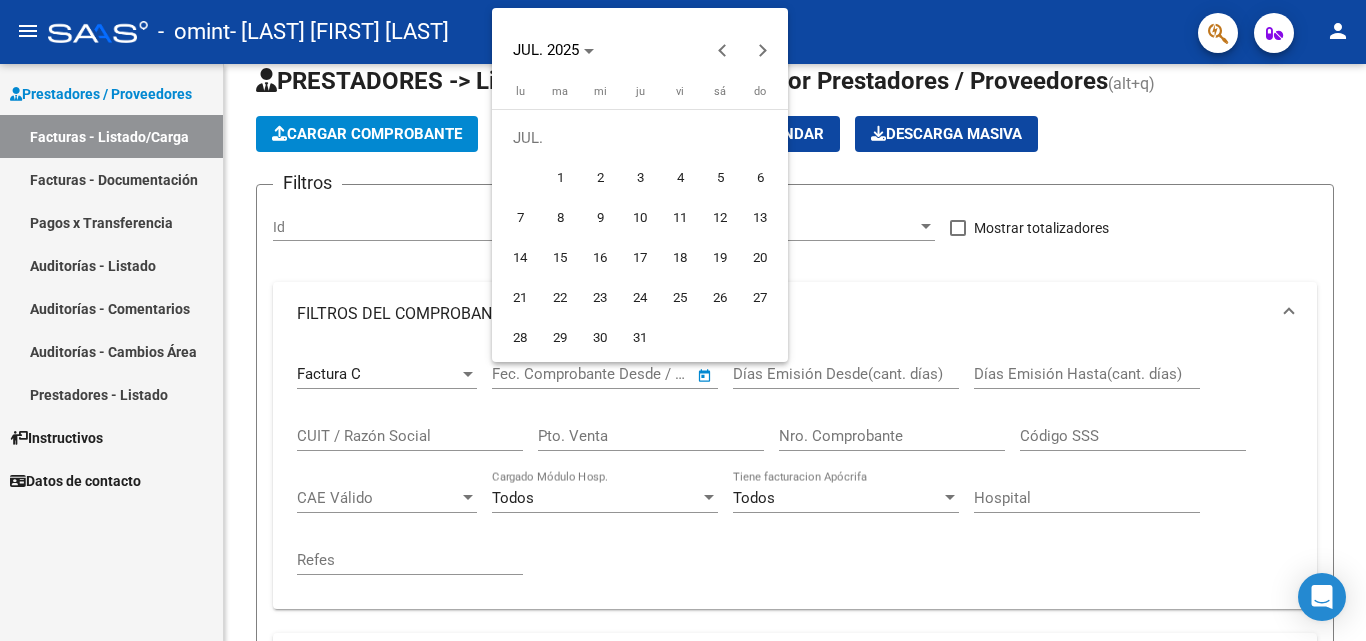 click on "1" at bounding box center (560, 178) 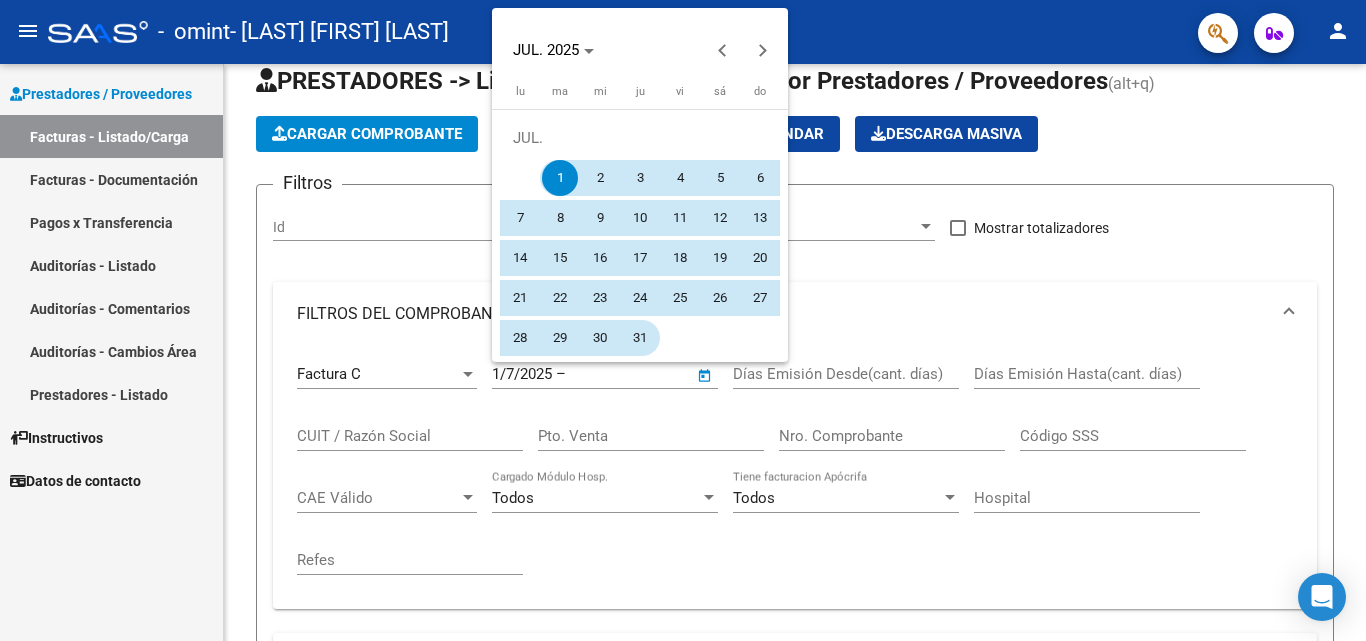 click on "31" at bounding box center (640, 338) 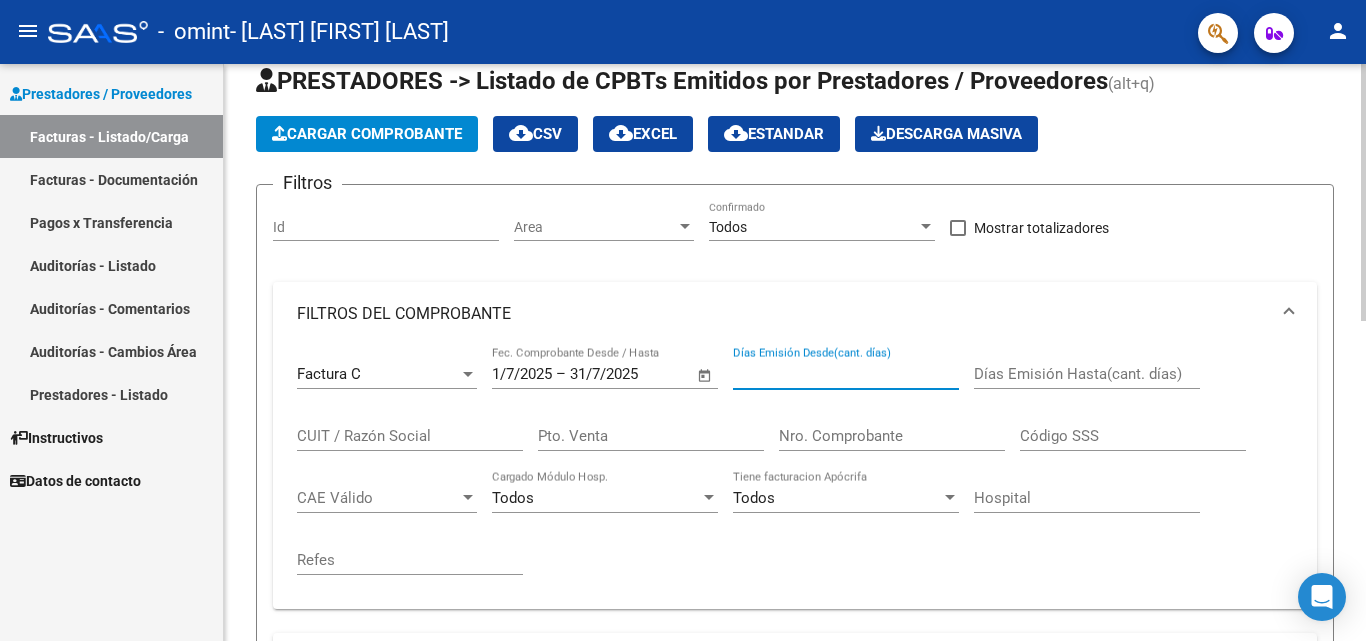 click on "Días Emisión Desde(cant. días)" at bounding box center [846, 374] 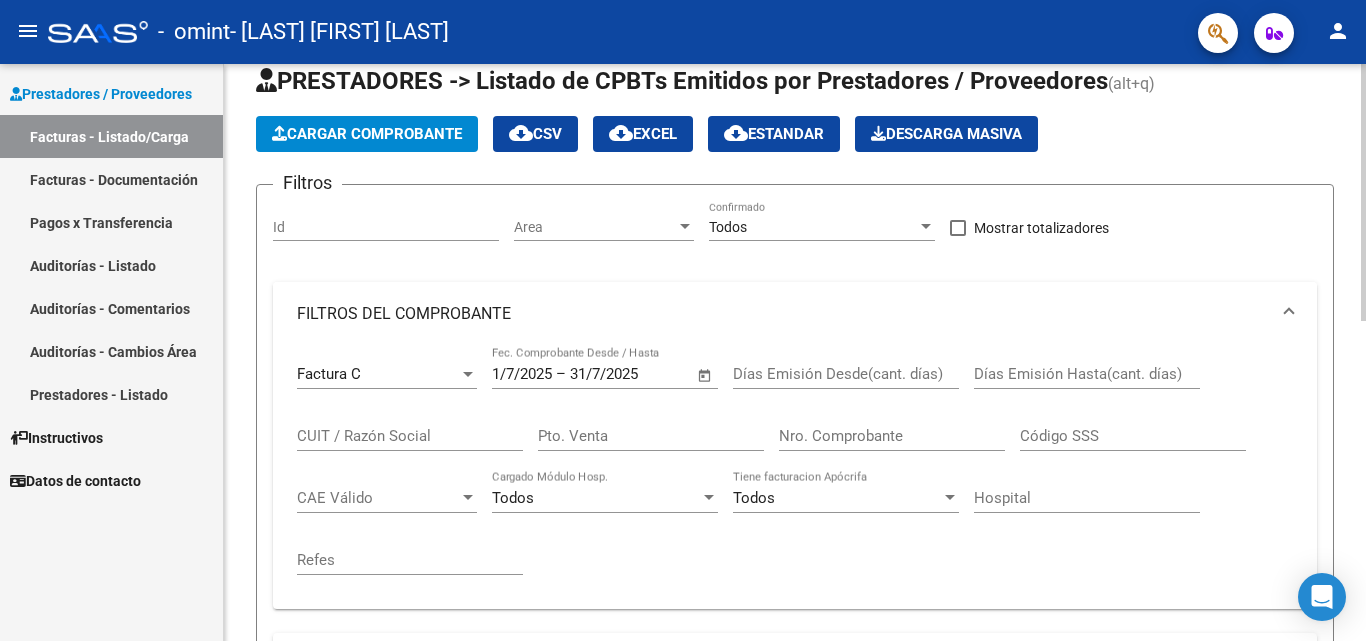click on "FILTROS DEL COMPROBANTE" at bounding box center (795, 314) 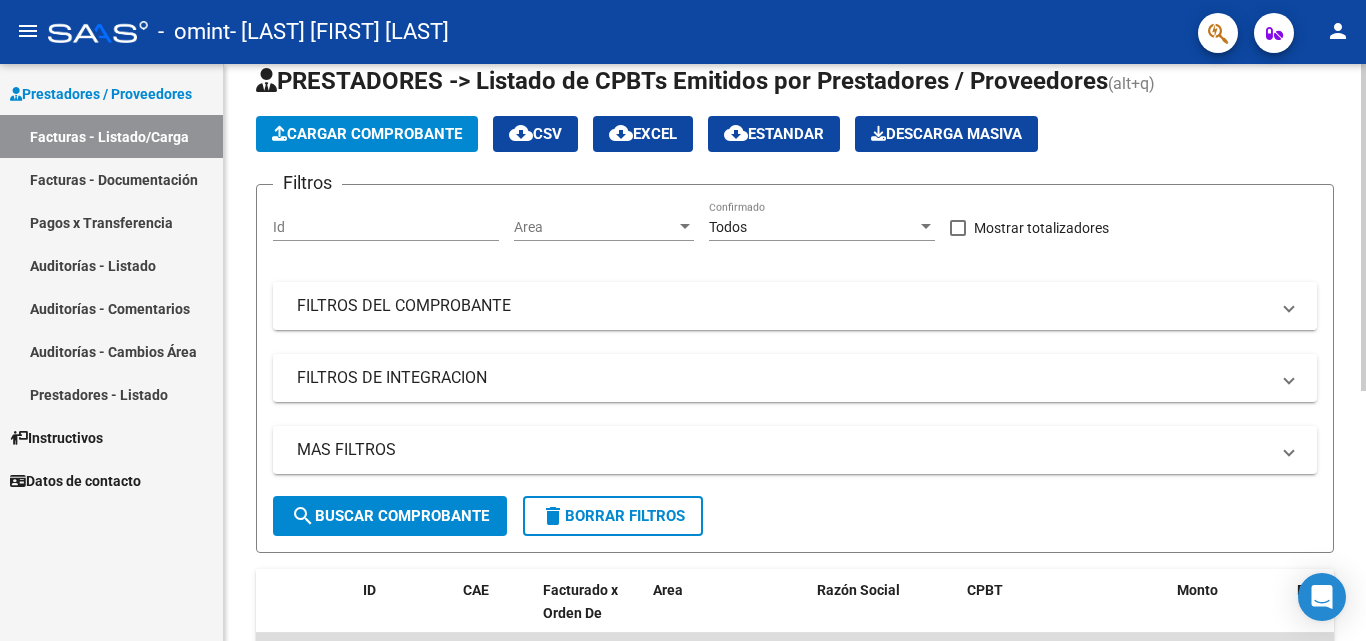 click on "FILTROS DEL COMPROBANTE" at bounding box center (791, 306) 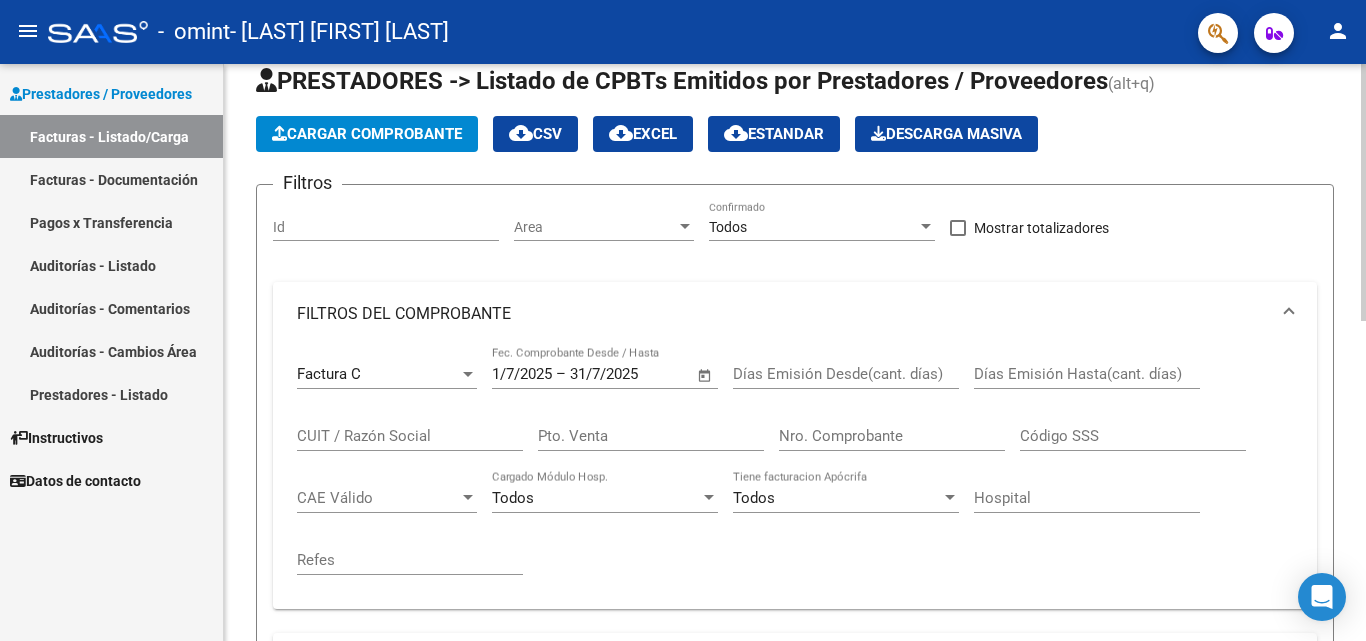 click on "CUIT / Razón Social" at bounding box center (410, 436) 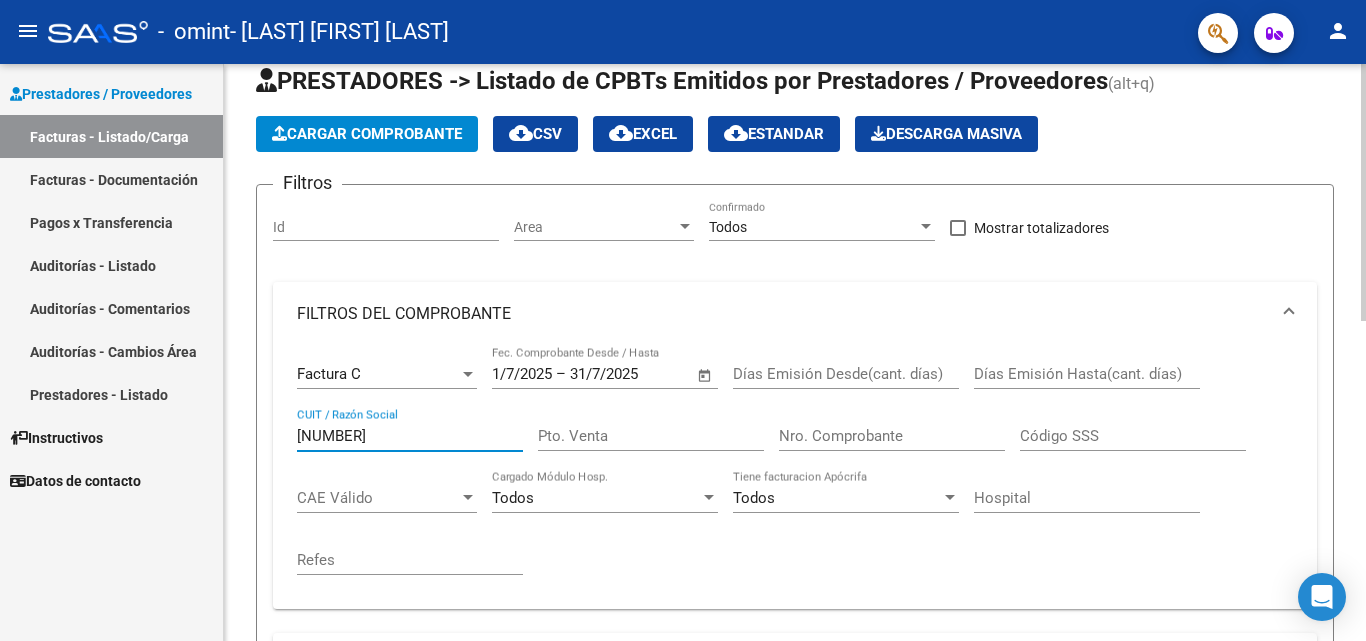 type on "3055024530-9" 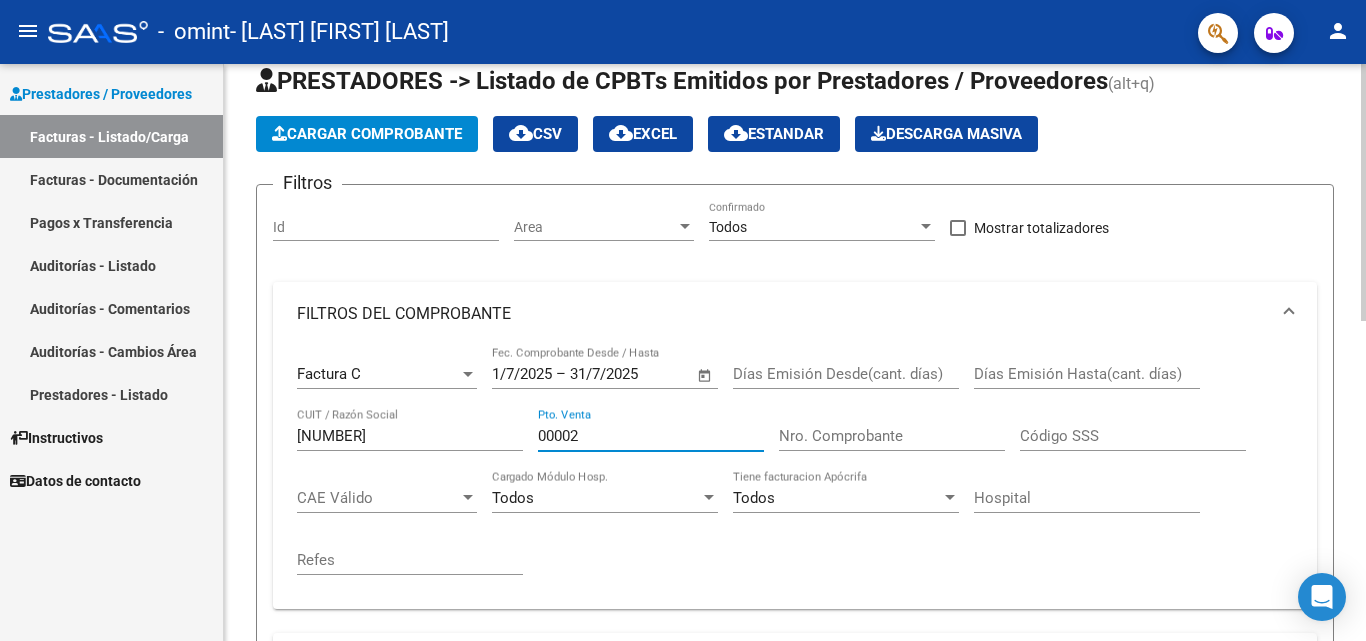 type on "00002" 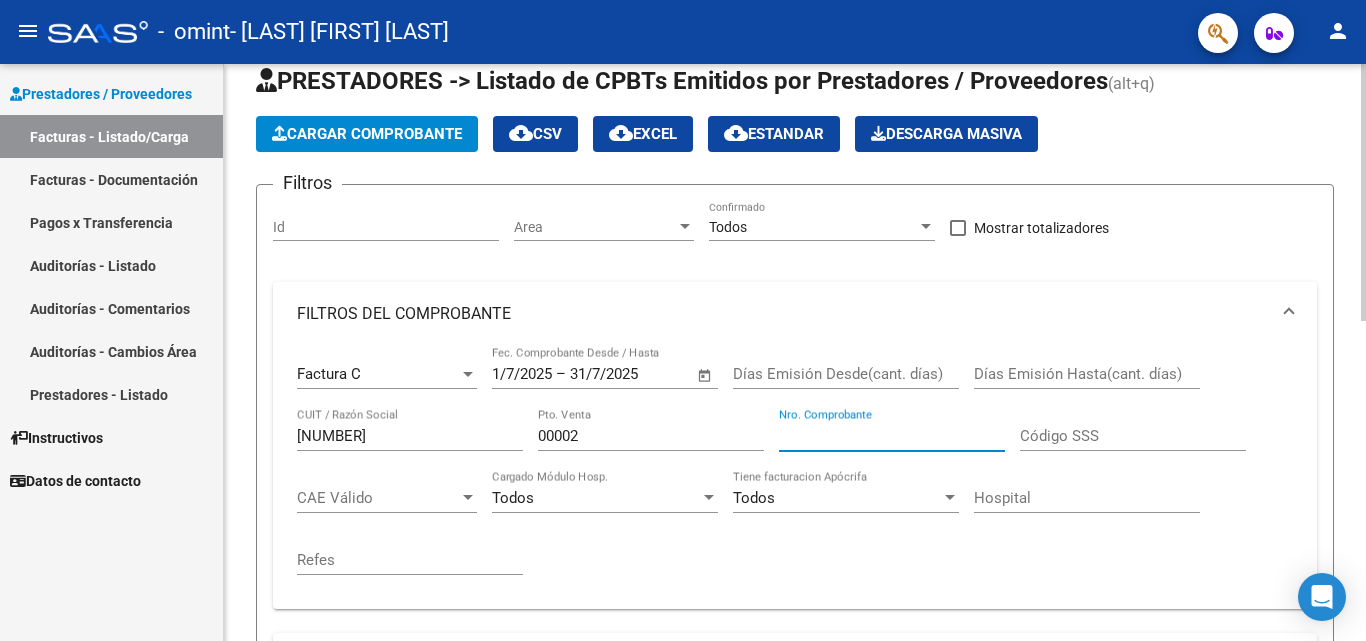 click on "Nro. Comprobante" at bounding box center (892, 436) 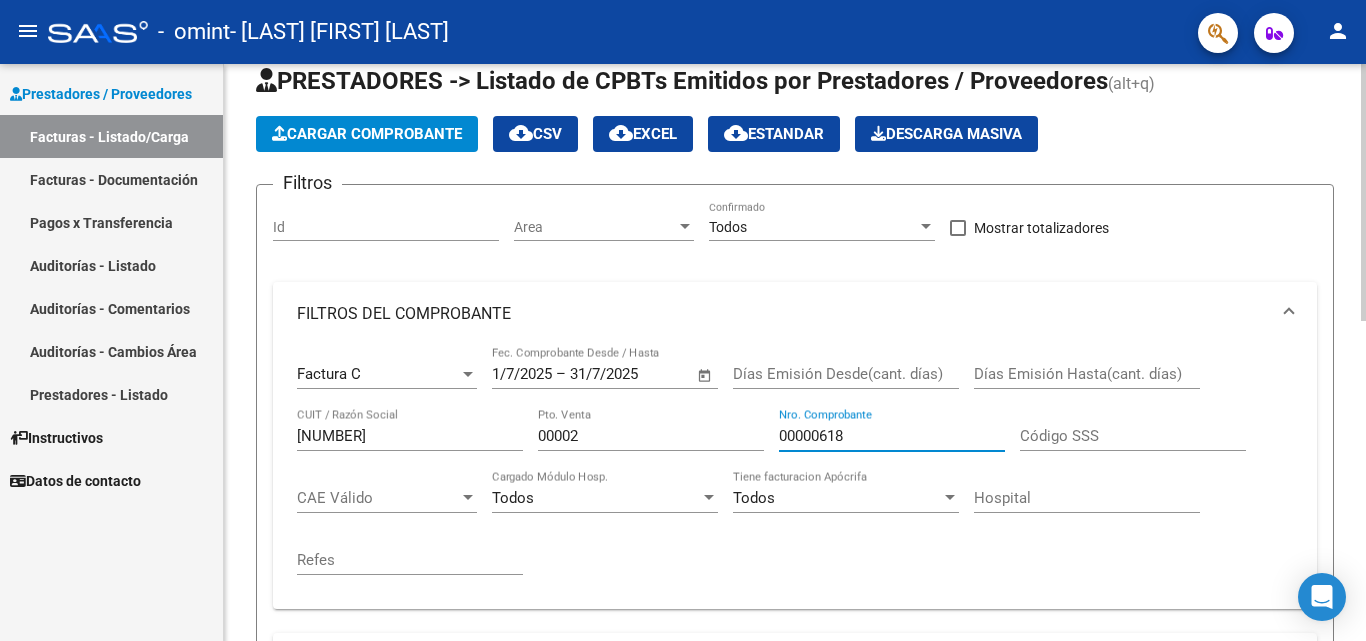 type on "00000618" 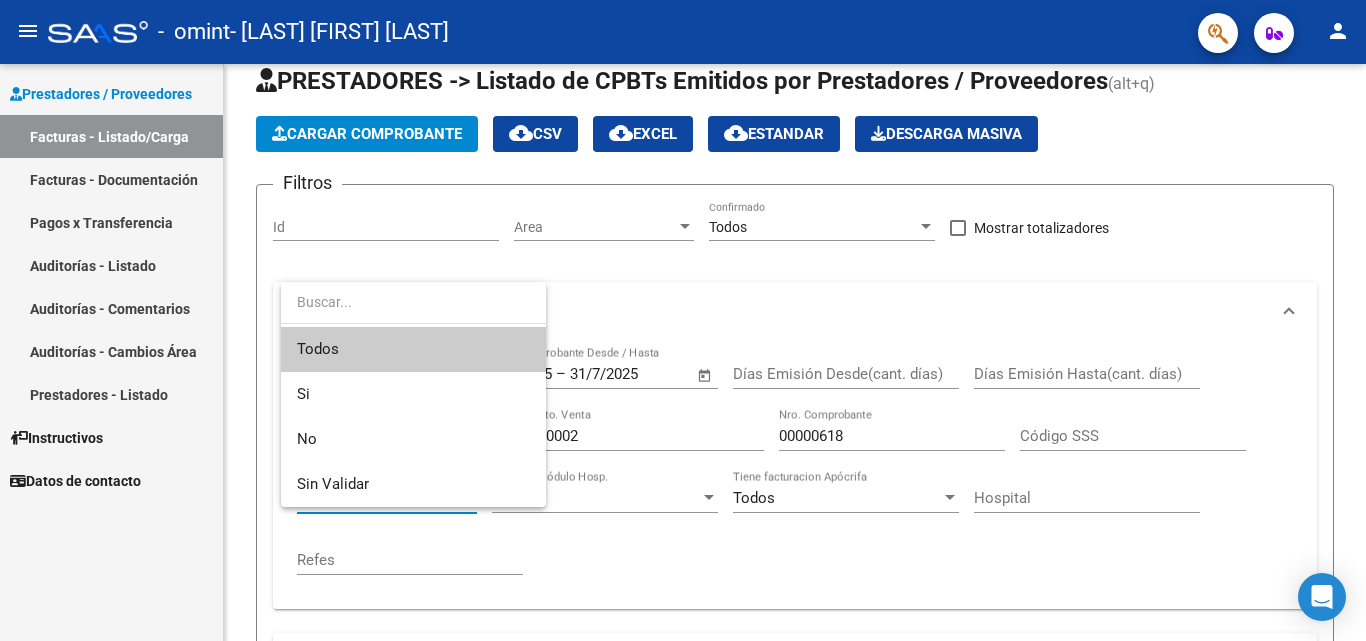 click at bounding box center (683, 320) 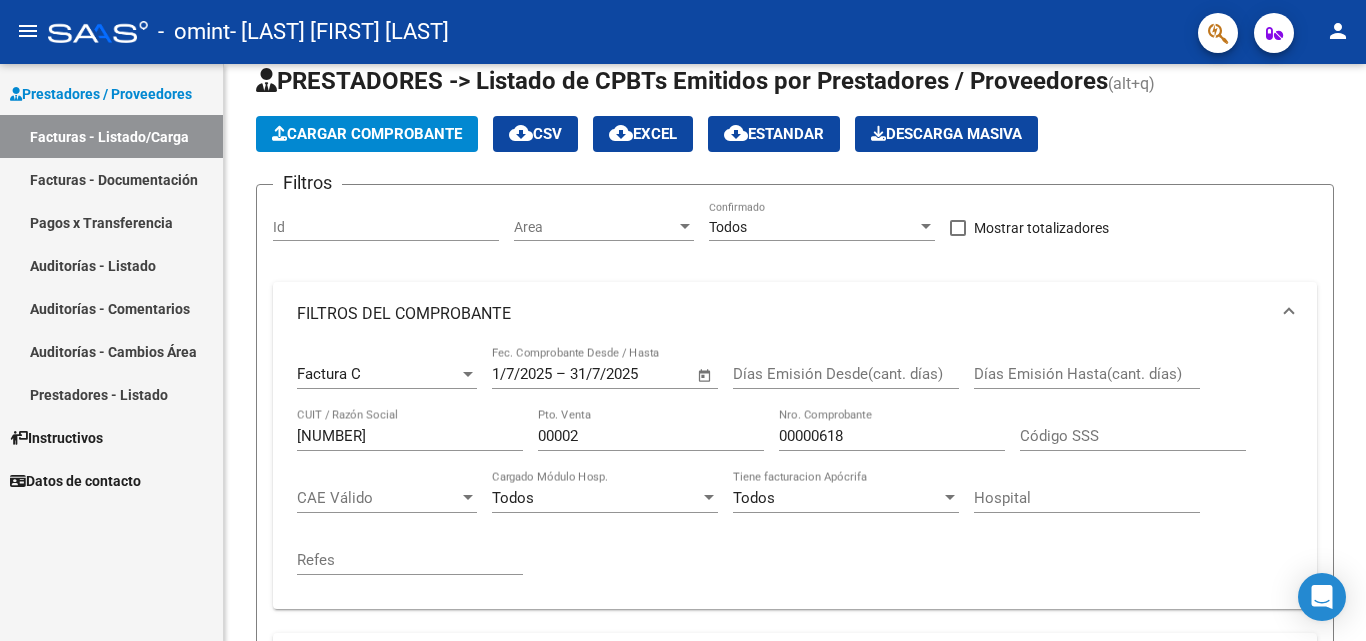 click on "Factura C Comprobante Tipo 1/7/2025 1/7/2025 – 31/7/2025 End date Fec. Comprobante Desde / Hasta Días Emisión Desde(cant. días) Días Emisión Hasta(cant. días) 3055024530-9 CUIT / Razón Social 00002 Pto. Venta 00000618 Nro. Comprobante Código SSS CAE Válido CAE Válido Todos Cargado Módulo Hosp. Todos Tiene facturacion Apócrifa Hospital Refes" at bounding box center (795, 469) 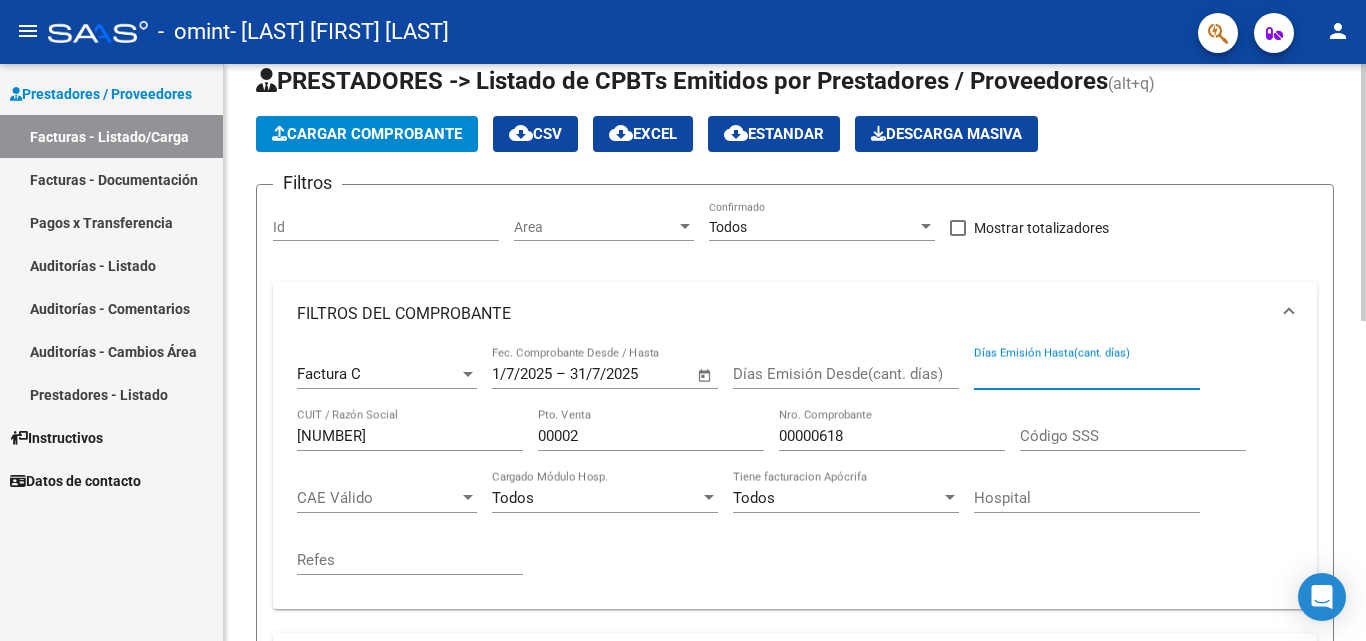 click on "Días Emisión Hasta(cant. días)" at bounding box center [1087, 374] 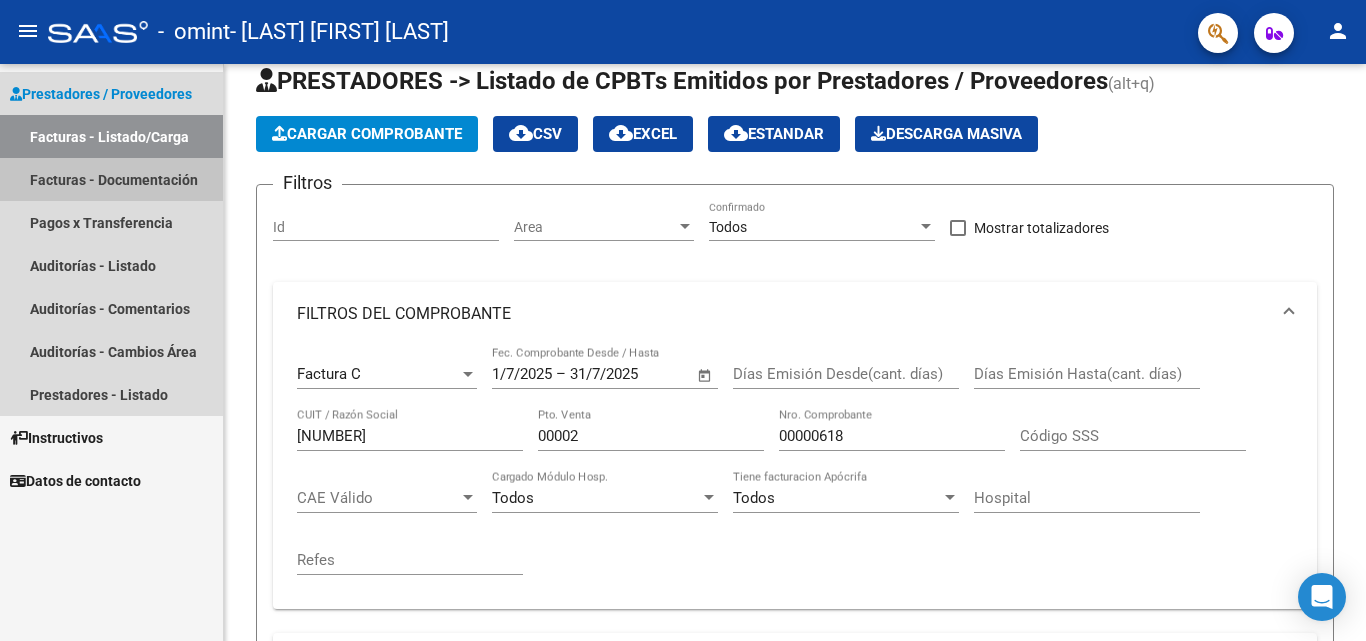 click on "Facturas - Documentación" at bounding box center (111, 179) 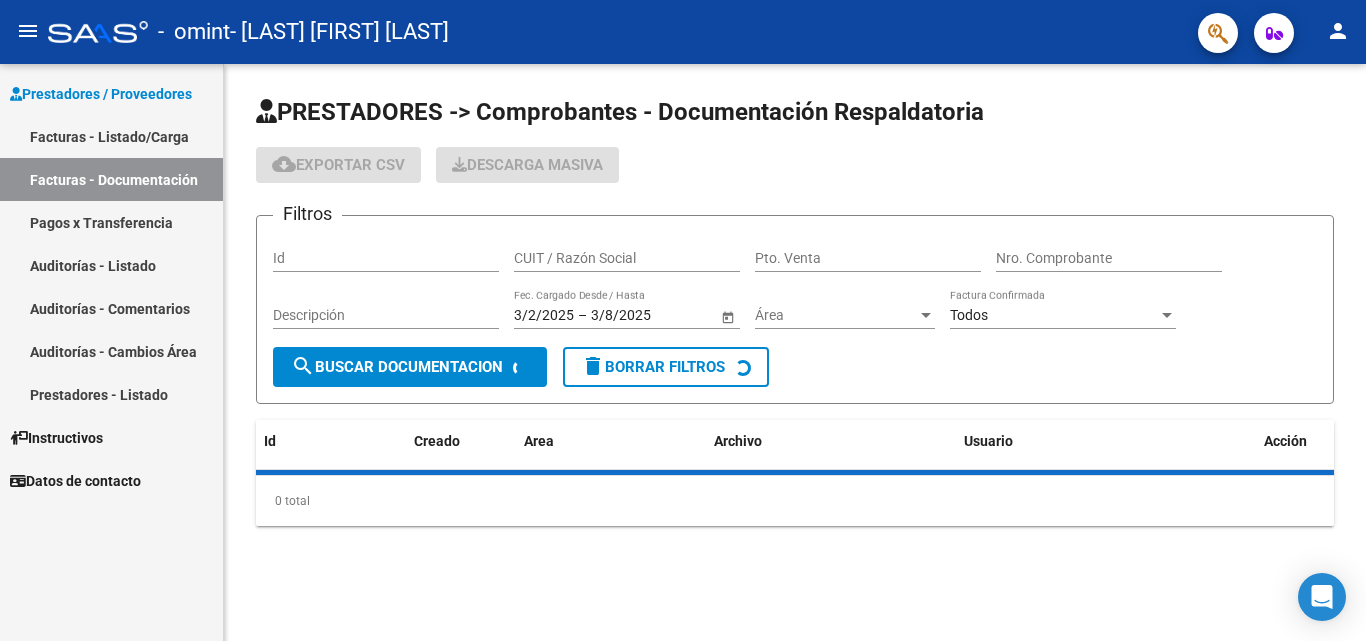 scroll, scrollTop: 0, scrollLeft: 0, axis: both 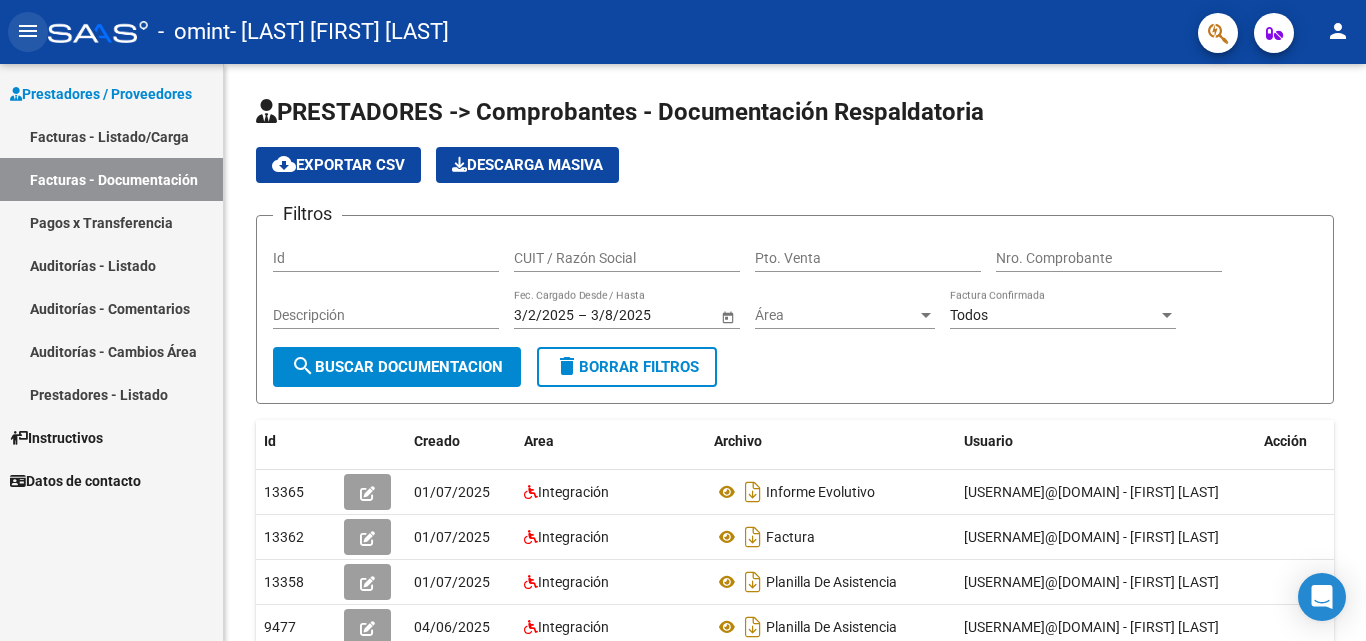 click on "menu" 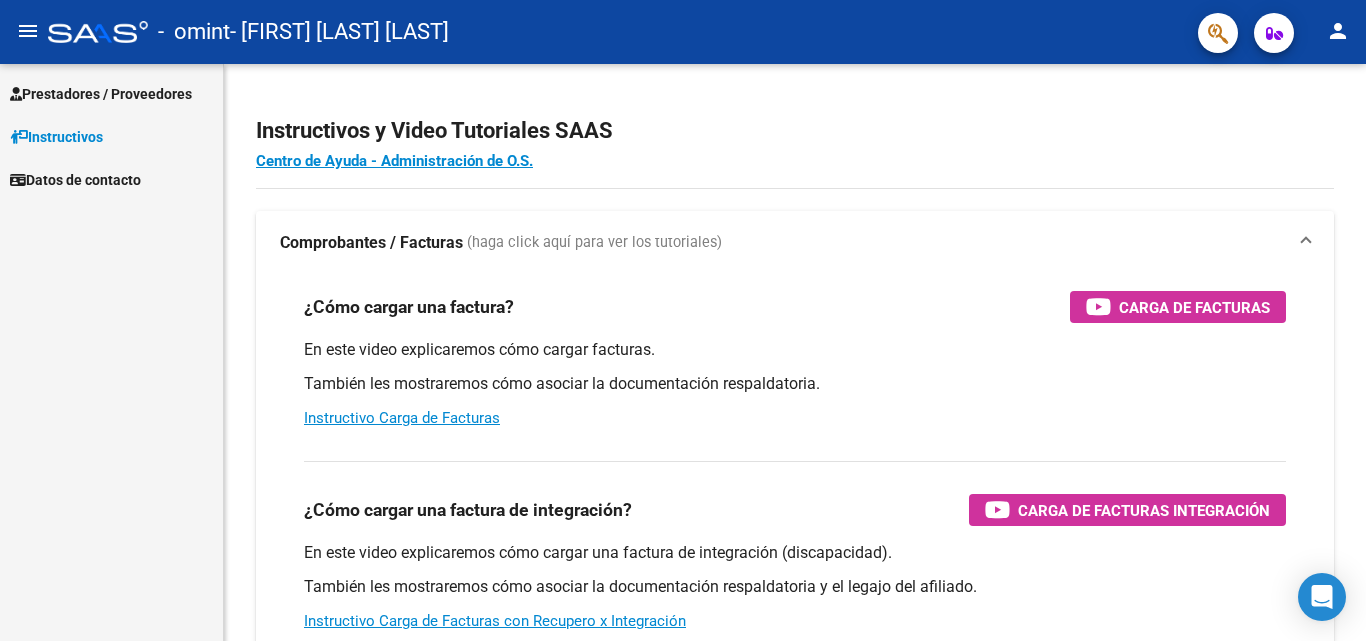 scroll, scrollTop: 0, scrollLeft: 0, axis: both 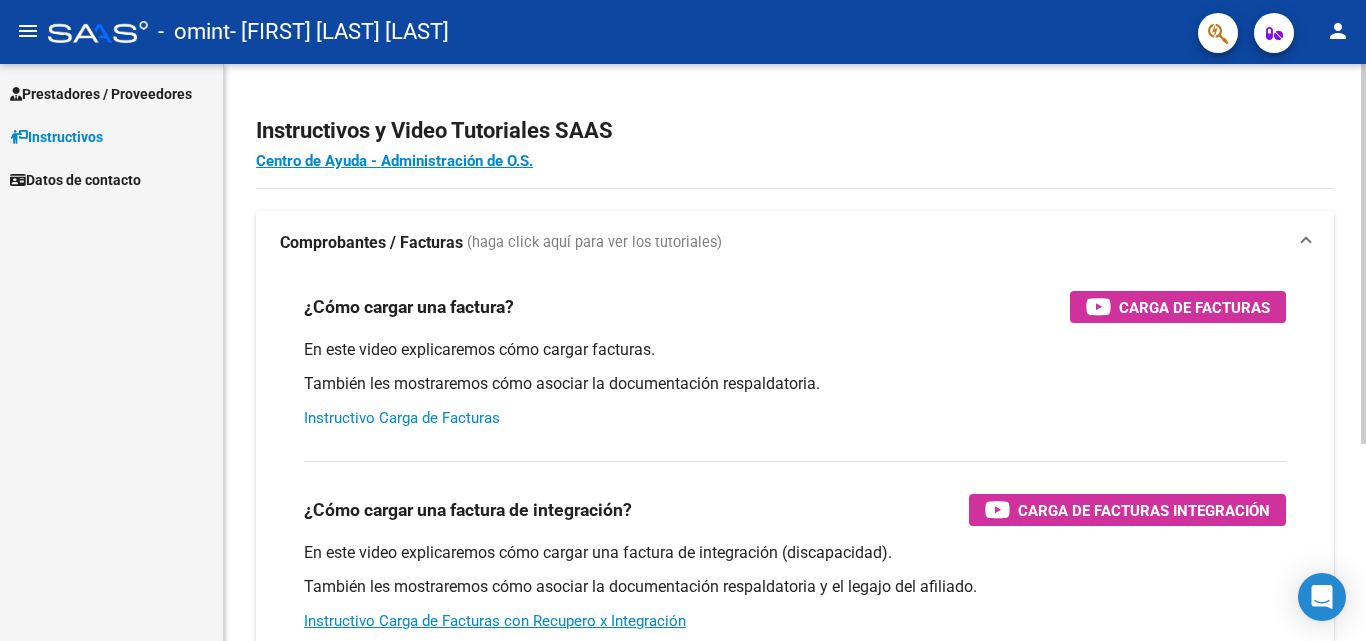 click on "Instructivo Carga de Facturas" at bounding box center (402, 418) 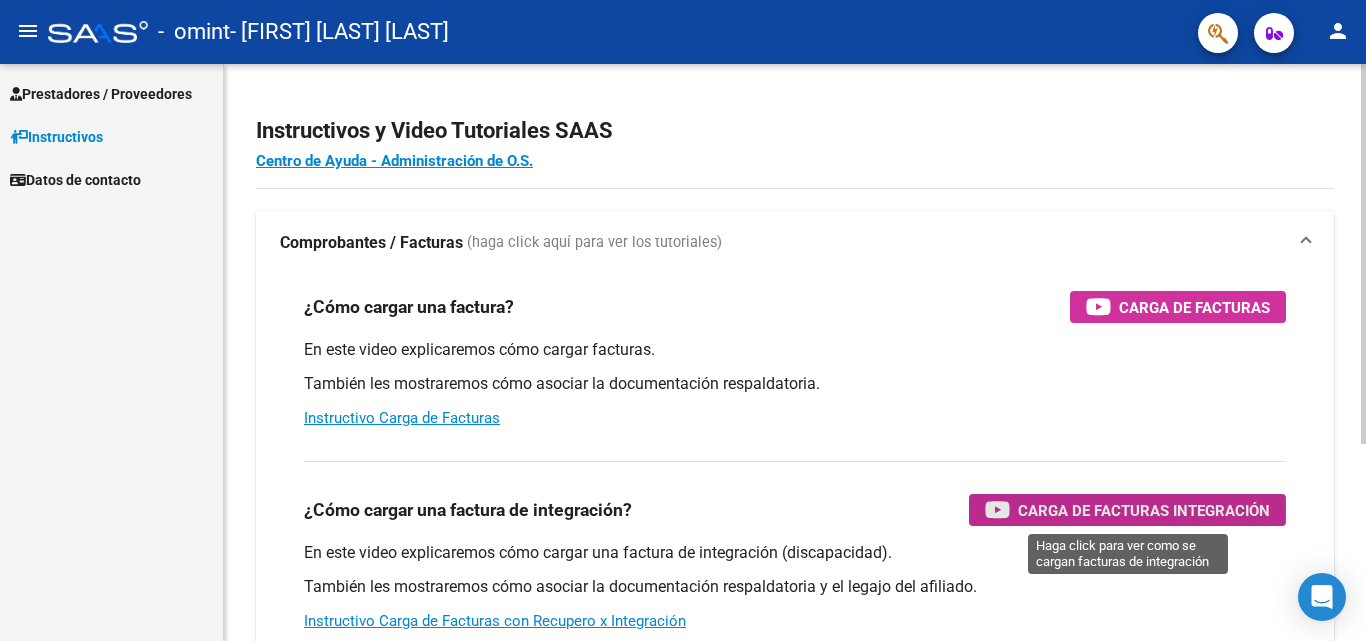 click on "Carga de Facturas Integración" at bounding box center [1144, 510] 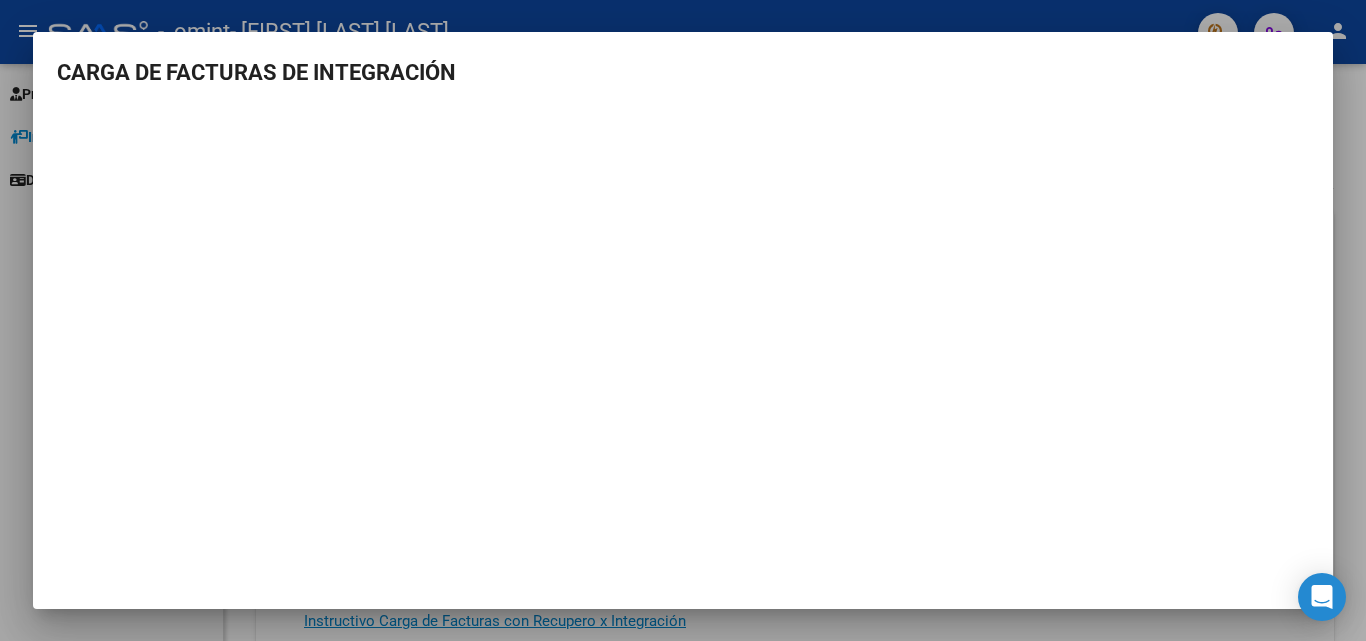 click at bounding box center (683, 320) 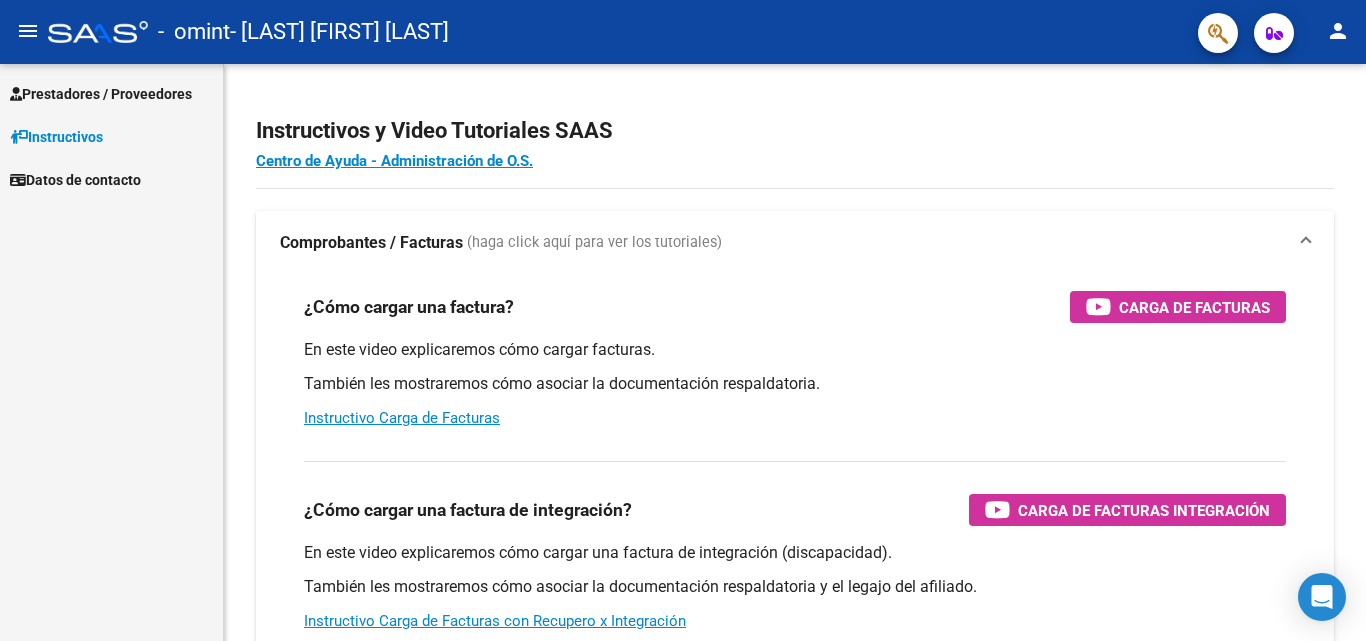 scroll, scrollTop: 0, scrollLeft: 0, axis: both 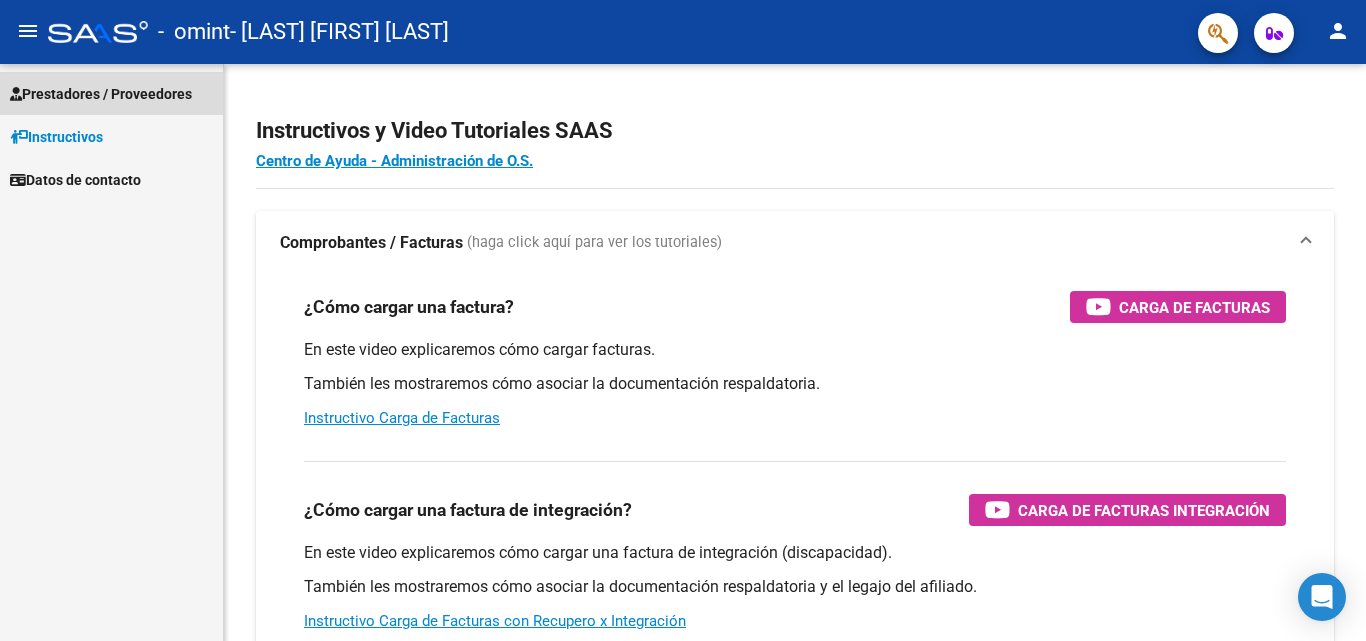 click on "Prestadores / Proveedores" at bounding box center (101, 94) 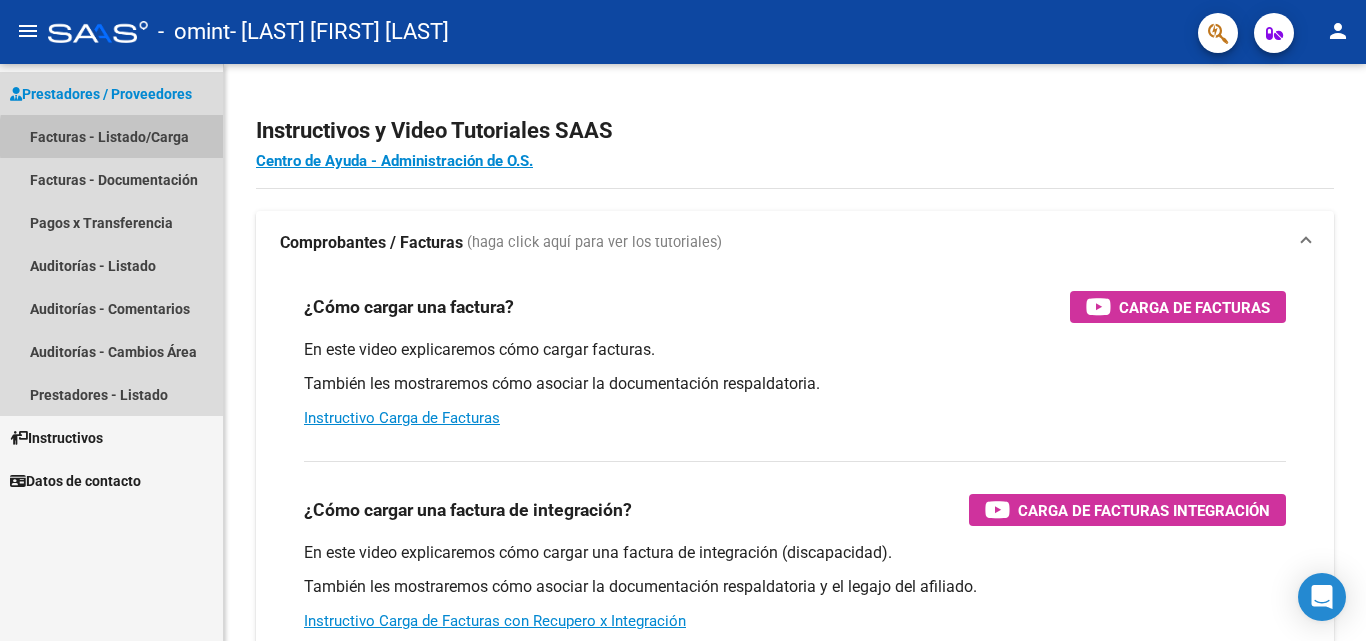 click on "Facturas - Listado/Carga" at bounding box center [111, 136] 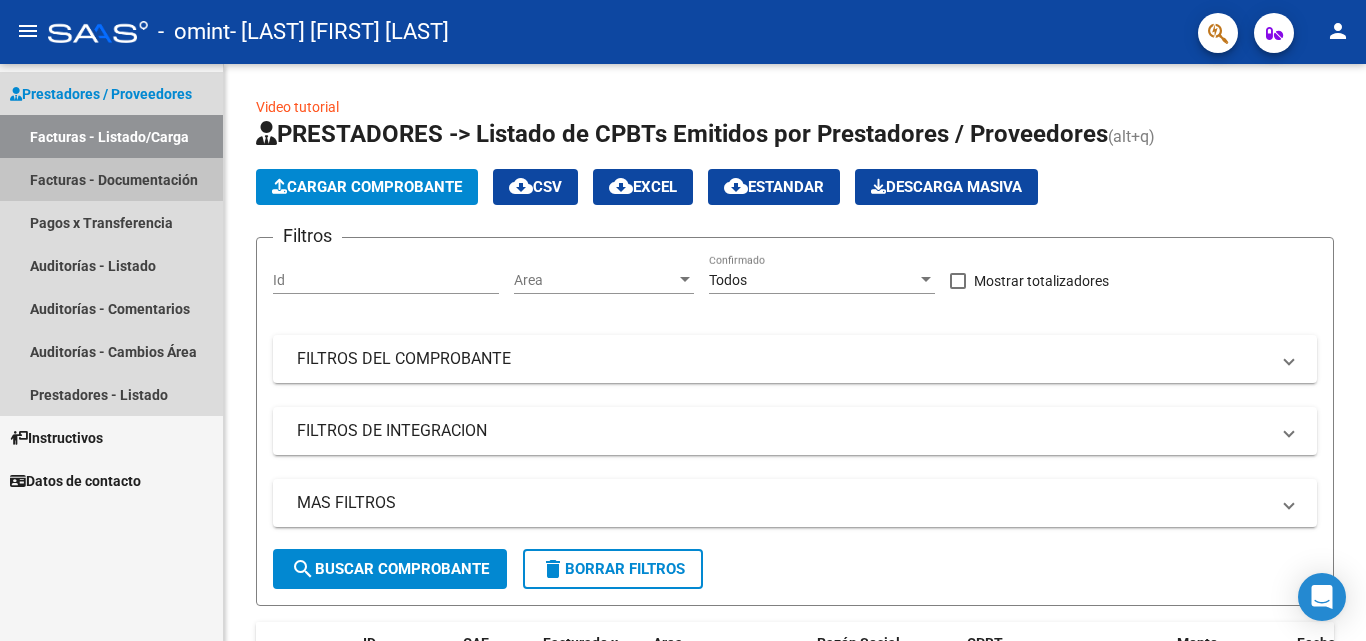 click on "Facturas - Documentación" at bounding box center (111, 179) 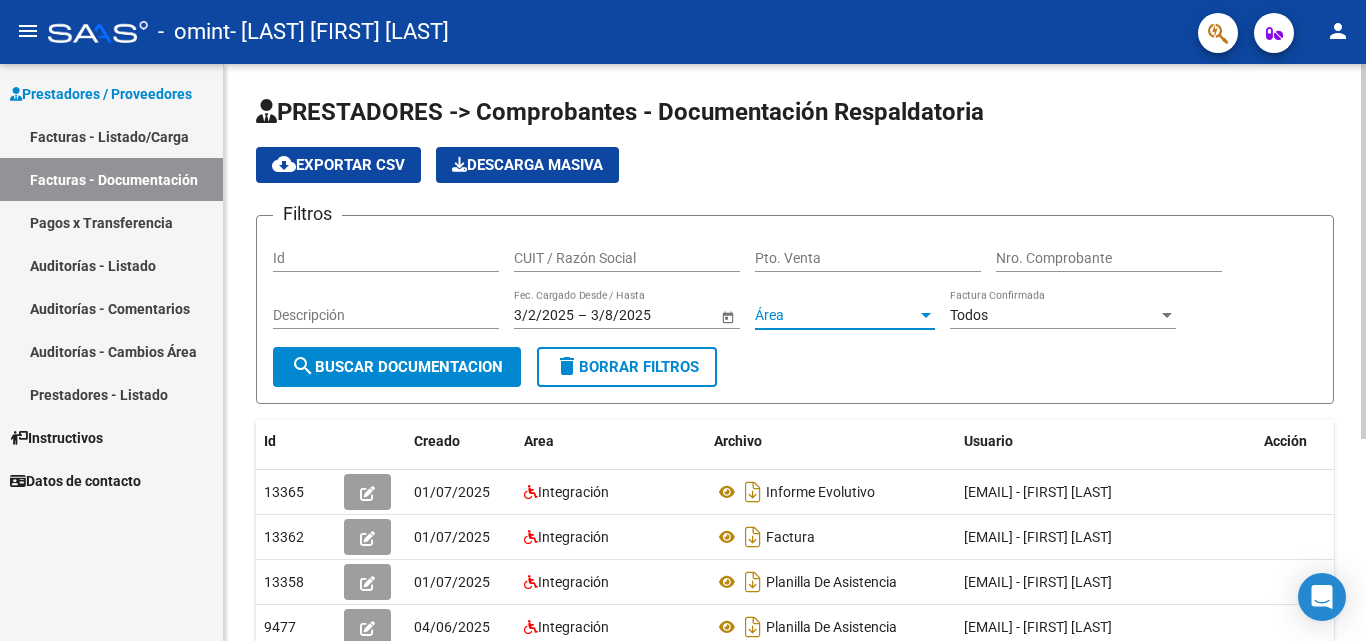 click at bounding box center (926, 315) 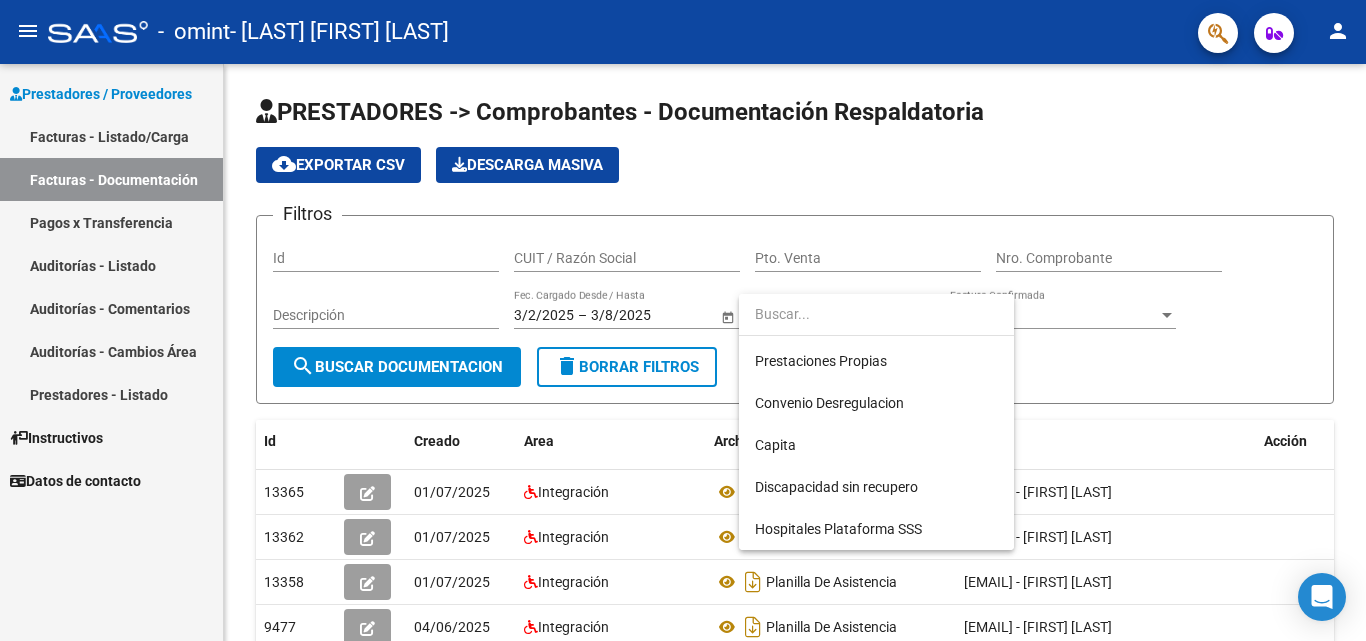 scroll, scrollTop: 0, scrollLeft: 0, axis: both 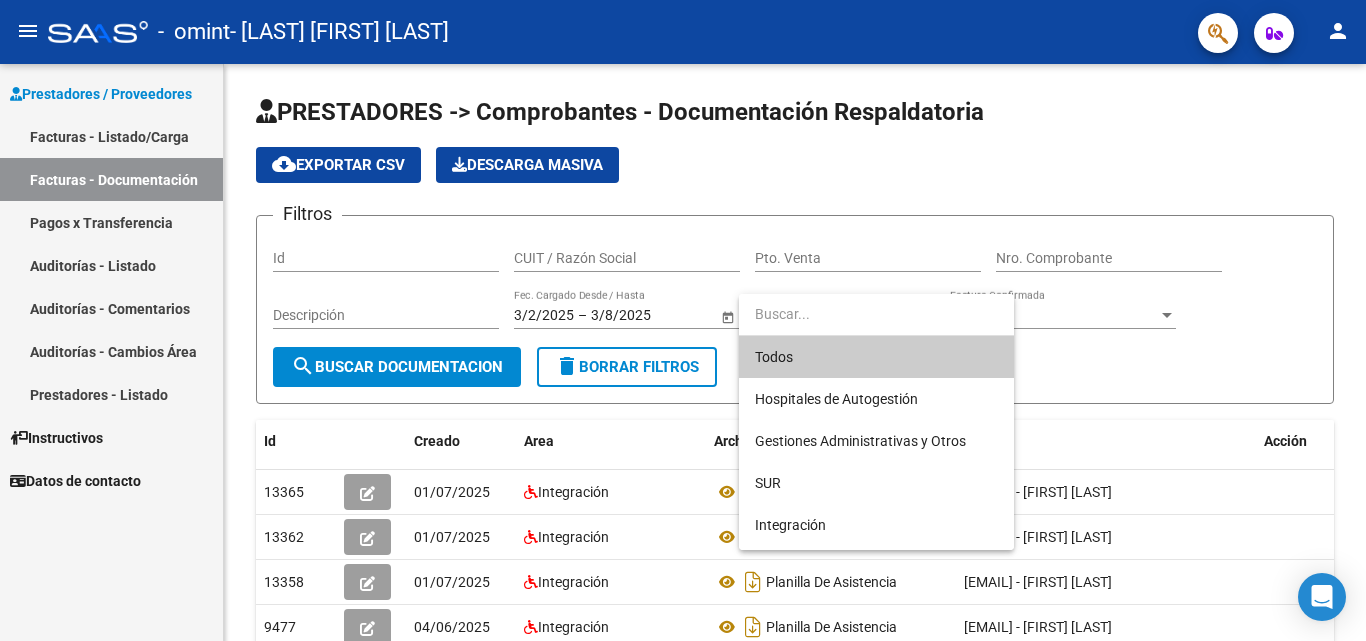 click at bounding box center (683, 320) 